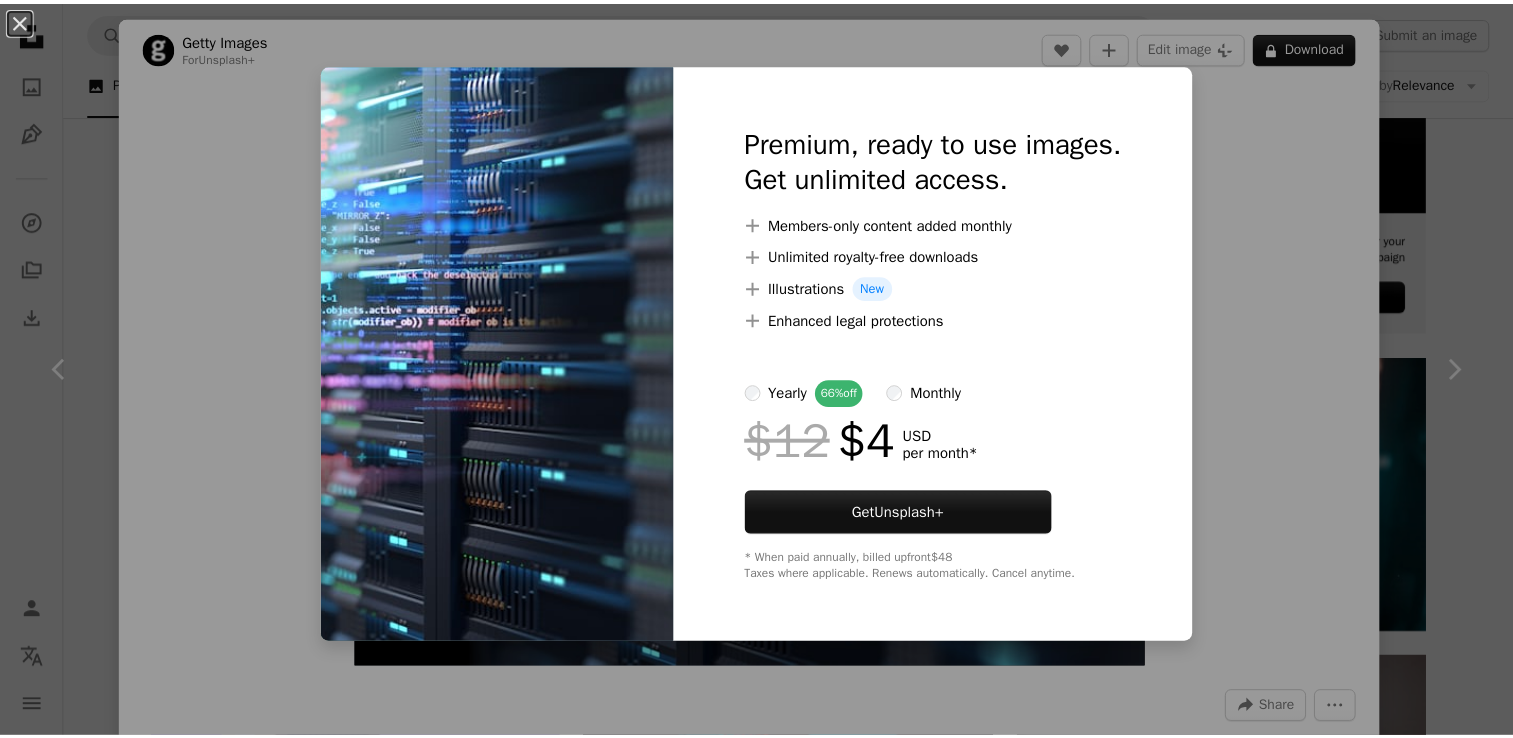 scroll, scrollTop: 6600, scrollLeft: 0, axis: vertical 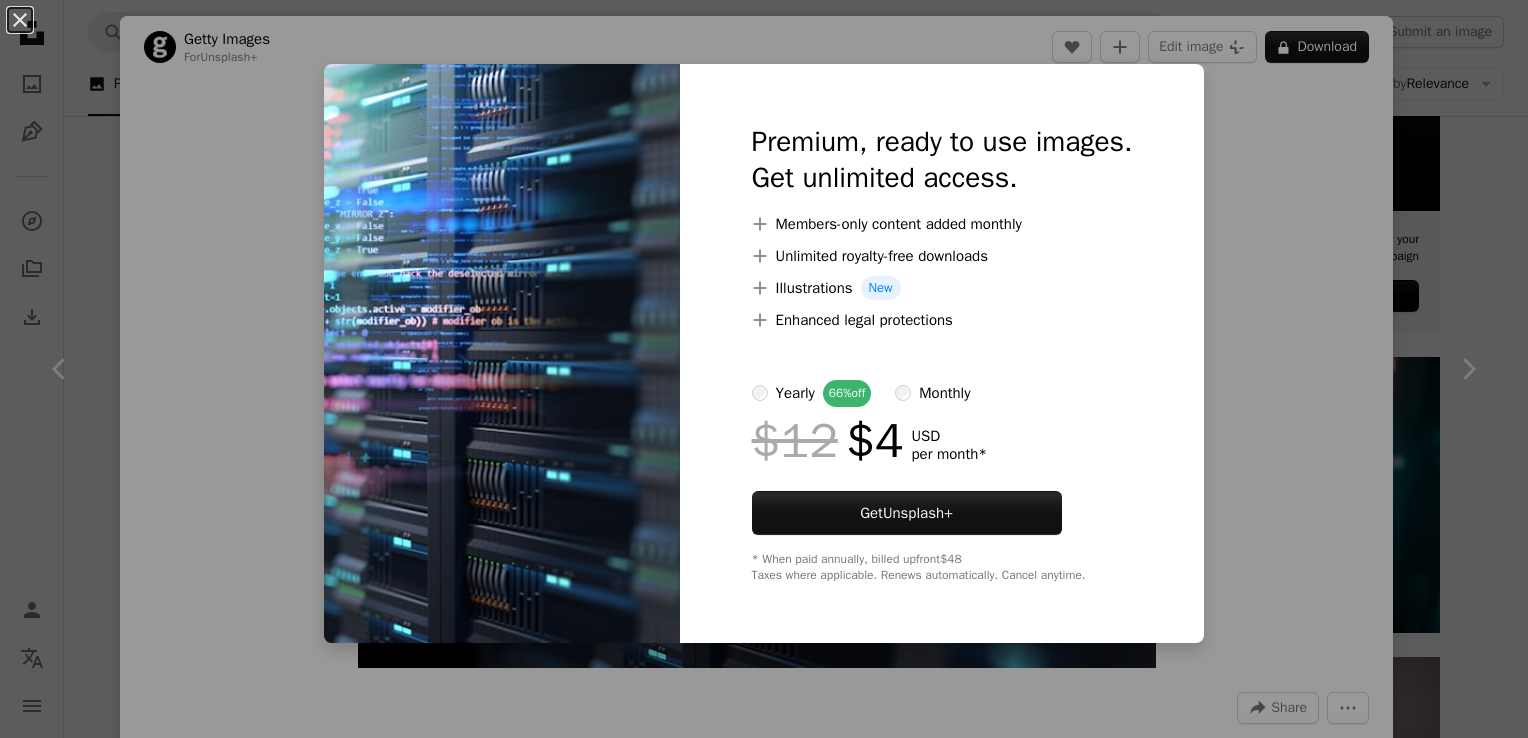 click on "An X shape Premium, ready to use images. Get unlimited access. A plus sign Members-only content added monthly A plus sign Unlimited royalty-free downloads A plus sign Illustrations  New A plus sign Enhanced legal protections yearly 66%  off monthly $12   $4 USD per month * Get  Unsplash+ * When paid annually, billed upfront  $48 Taxes where applicable. Renews automatically. Cancel anytime." at bounding box center (764, 369) 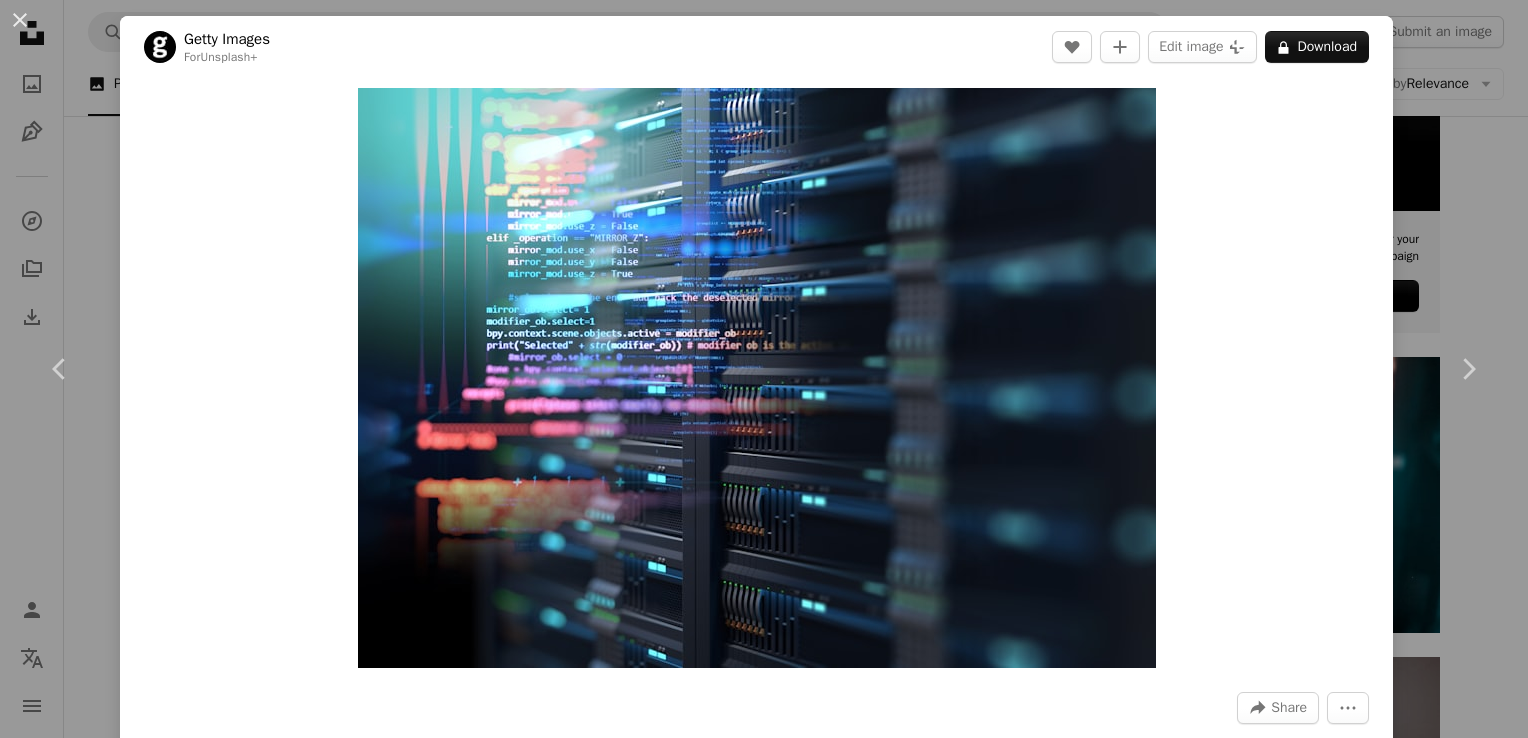 click on "An X shape Chevron left Chevron right Getty Images For  Unsplash+ A heart A plus sign Edit image   Plus sign for Unsplash+ A lock   Download Zoom in A forward-right arrow Share More Actions Calendar outlined Published on  [DATE], [YEAR] Safety Licensed under the  Unsplash+ License technology science futuristic backgrounds server healthy lifestyle noise relaxation harmony laser healthcare and medicine meditating spectrum frequency equalizer electronics industry relaxation exercise sound recording equipment Free stock photos From this series Plus sign for Unsplash+ Related images Plus sign for Unsplash+ A heart A plus sign Getty Images For  Unsplash+ A lock   Download Plus sign for Unsplash+ A heart A plus sign Getty Images For  Unsplash+ A lock   Download Plus sign for Unsplash+ A heart A plus sign Getty Images For  Unsplash+ A lock   Download Plus sign for Unsplash+ A heart A plus sign Getty Images For  Unsplash+ A lock   Download Plus sign for Unsplash+ A heart A plus sign Getty Images For  Unsplash+" at bounding box center (764, 369) 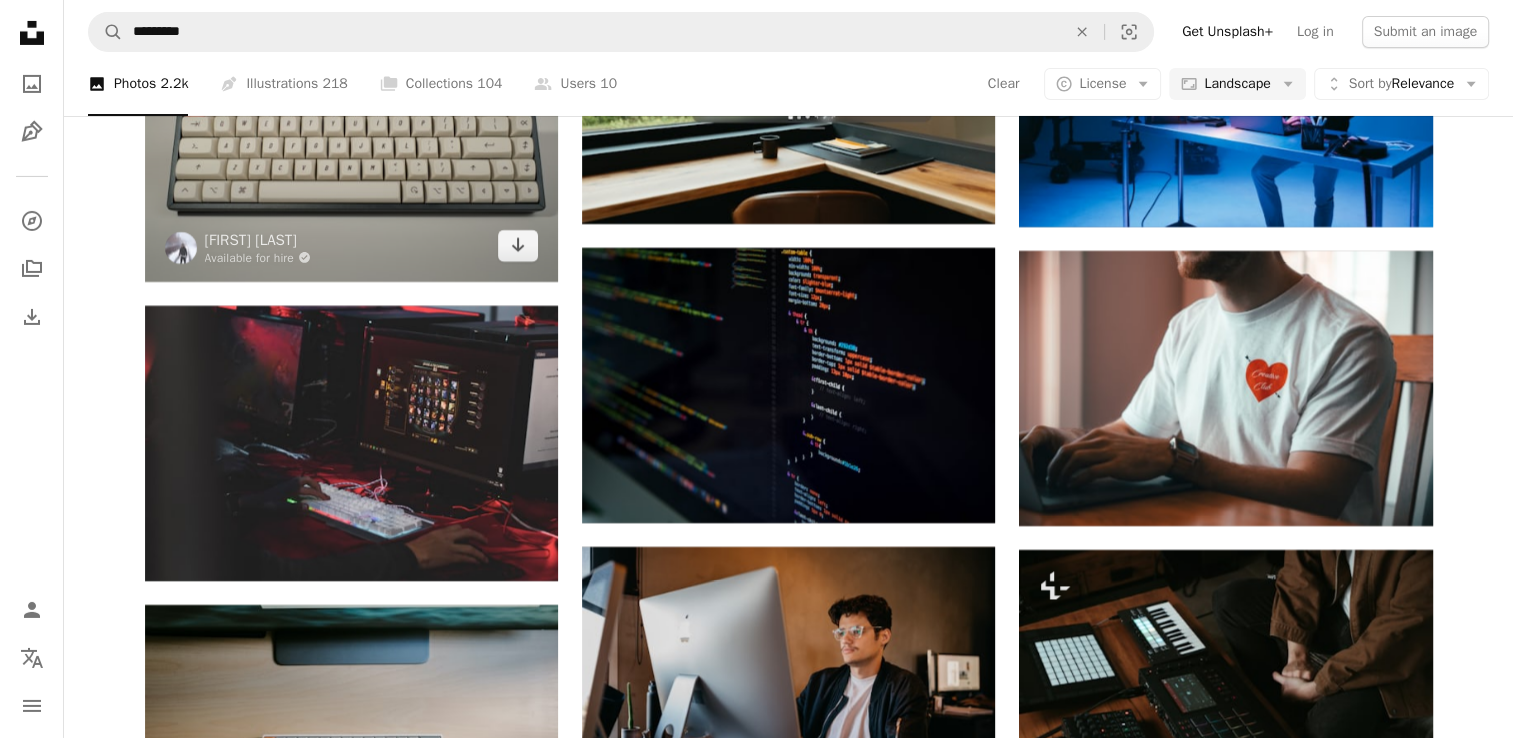 scroll, scrollTop: 14500, scrollLeft: 0, axis: vertical 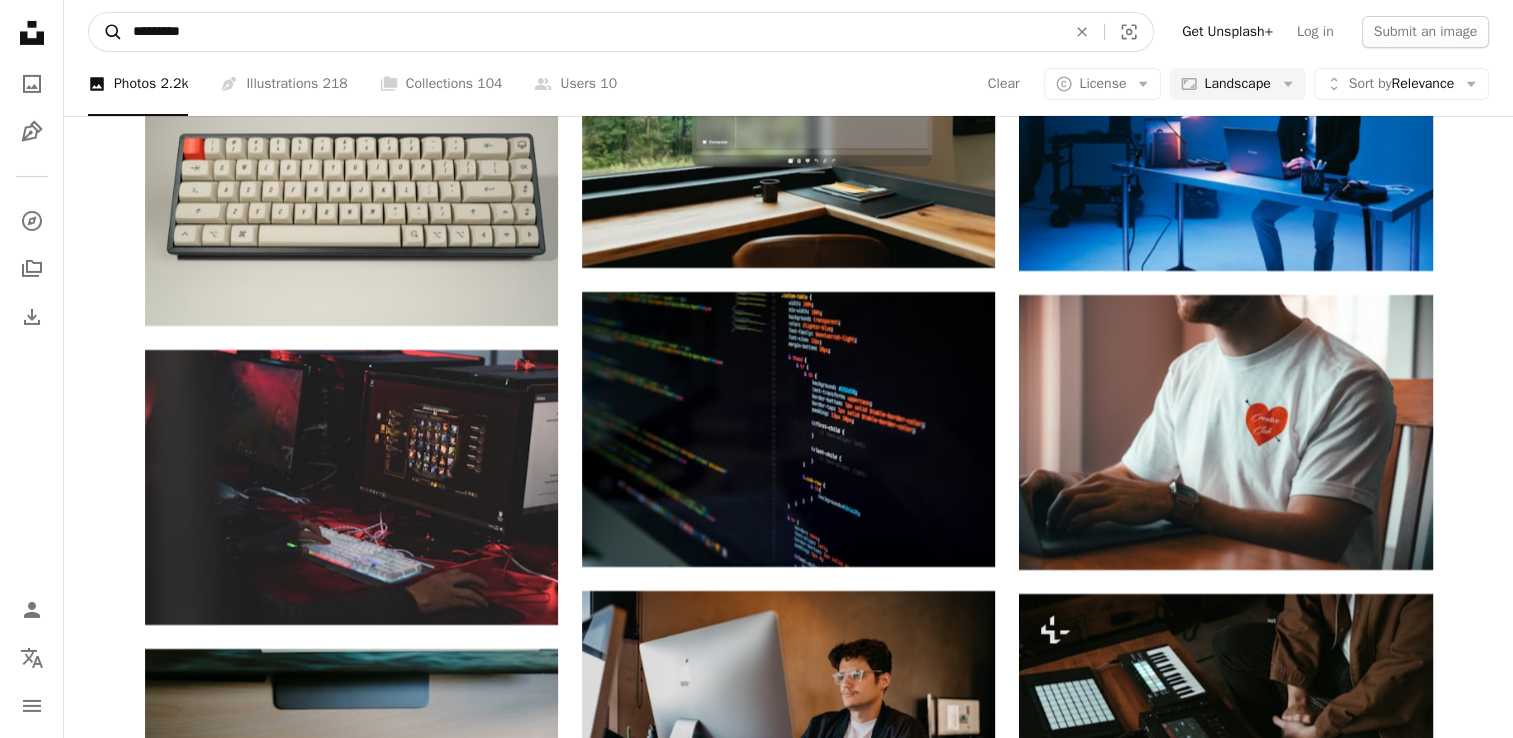 drag, startPoint x: 254, startPoint y: 36, endPoint x: 116, endPoint y: 35, distance: 138.00362 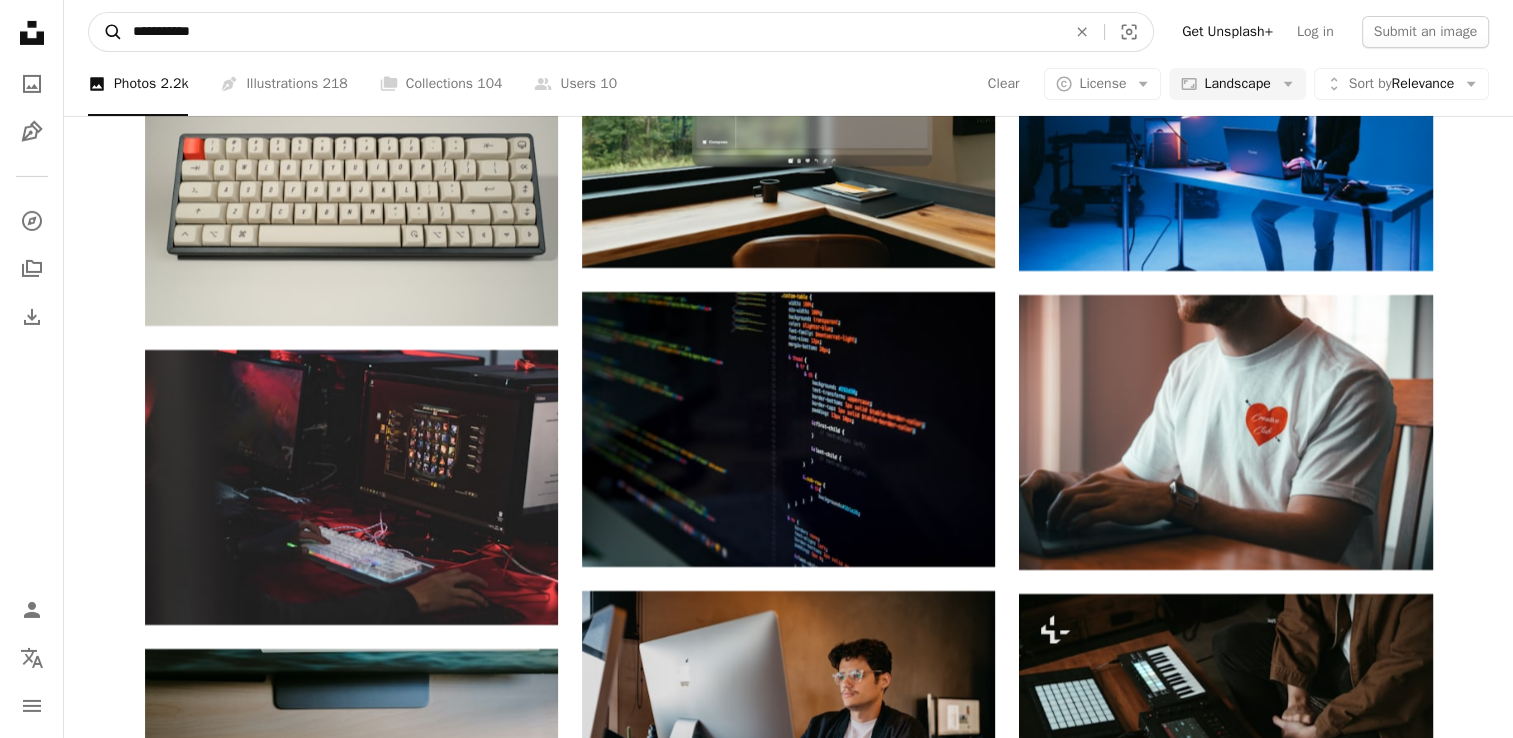 type on "**********" 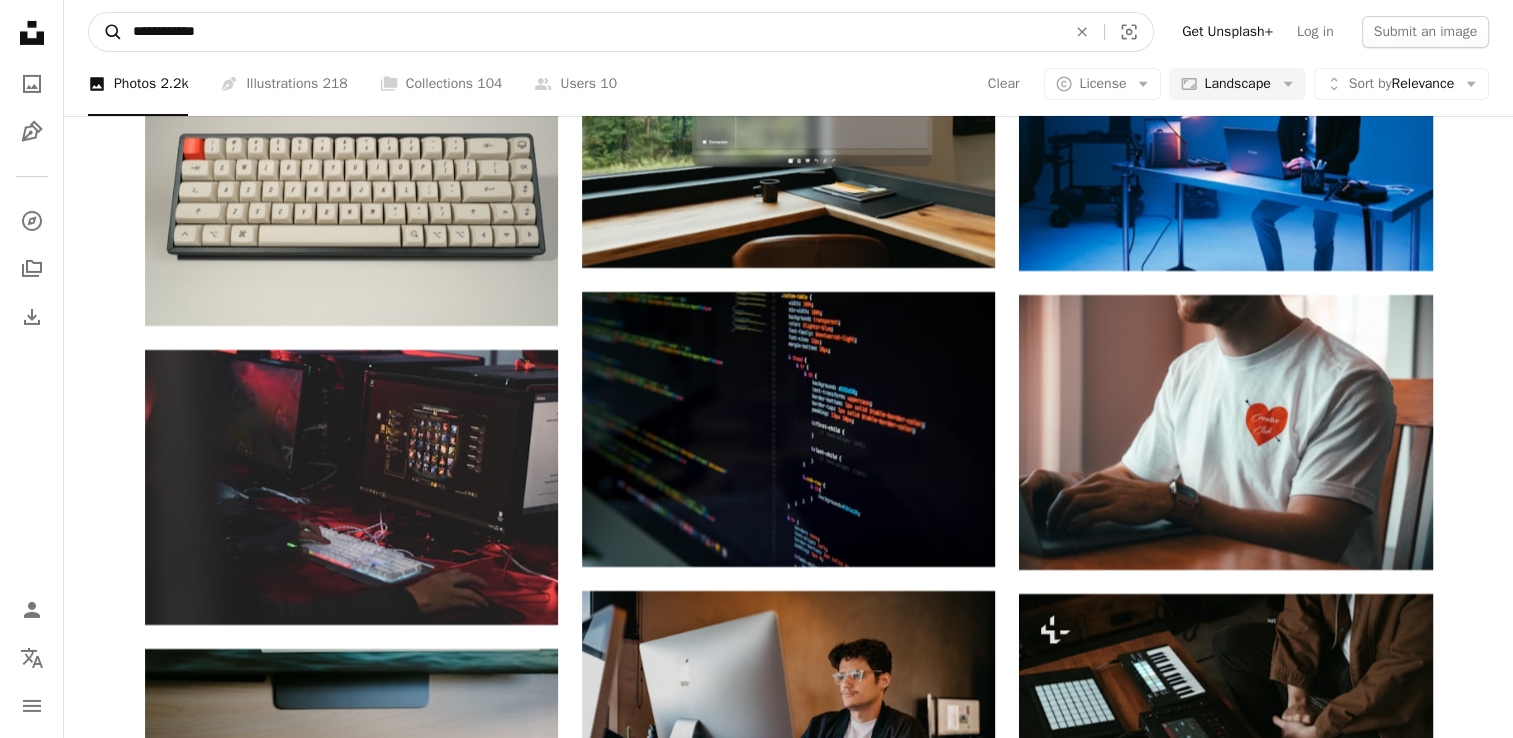 click on "A magnifying glass" at bounding box center [106, 32] 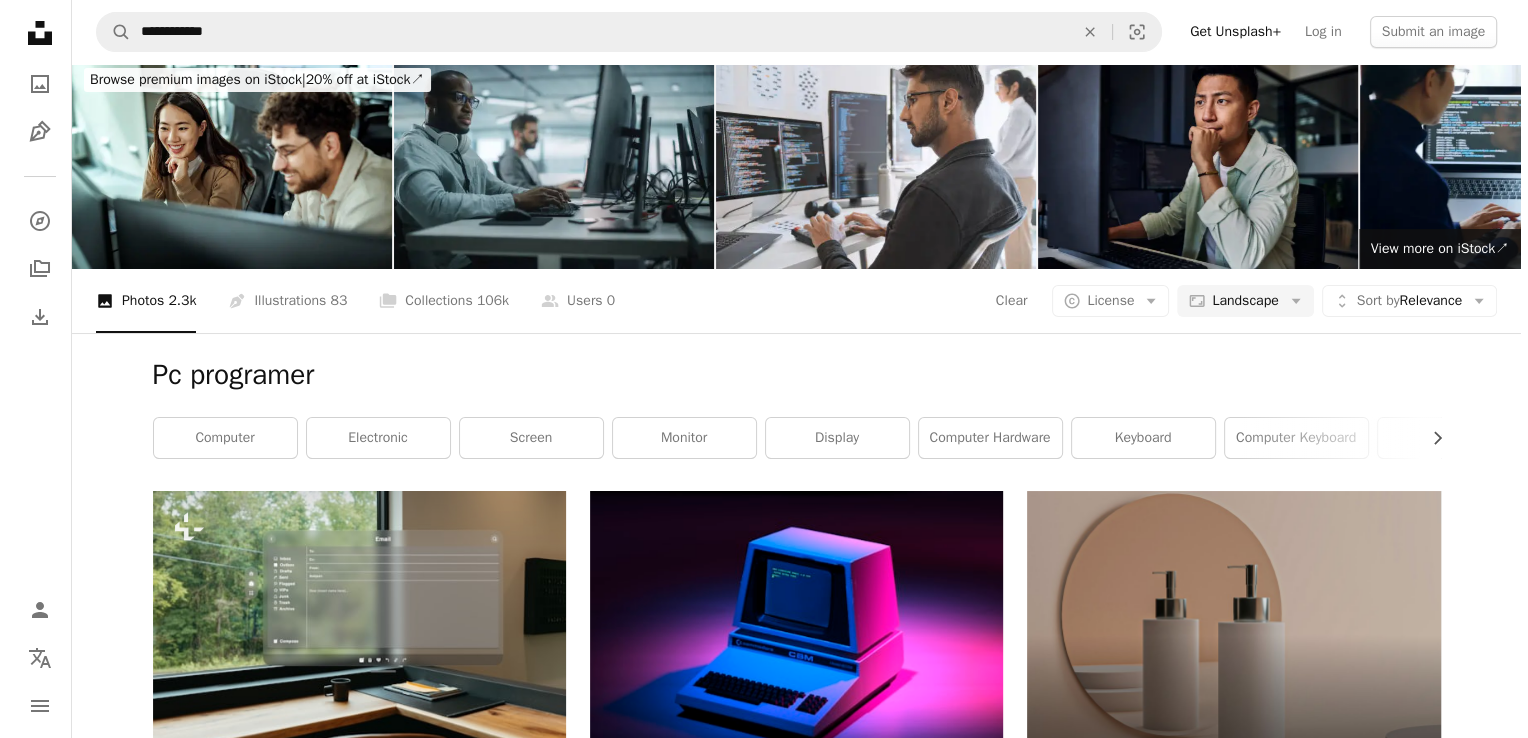 scroll, scrollTop: 0, scrollLeft: 0, axis: both 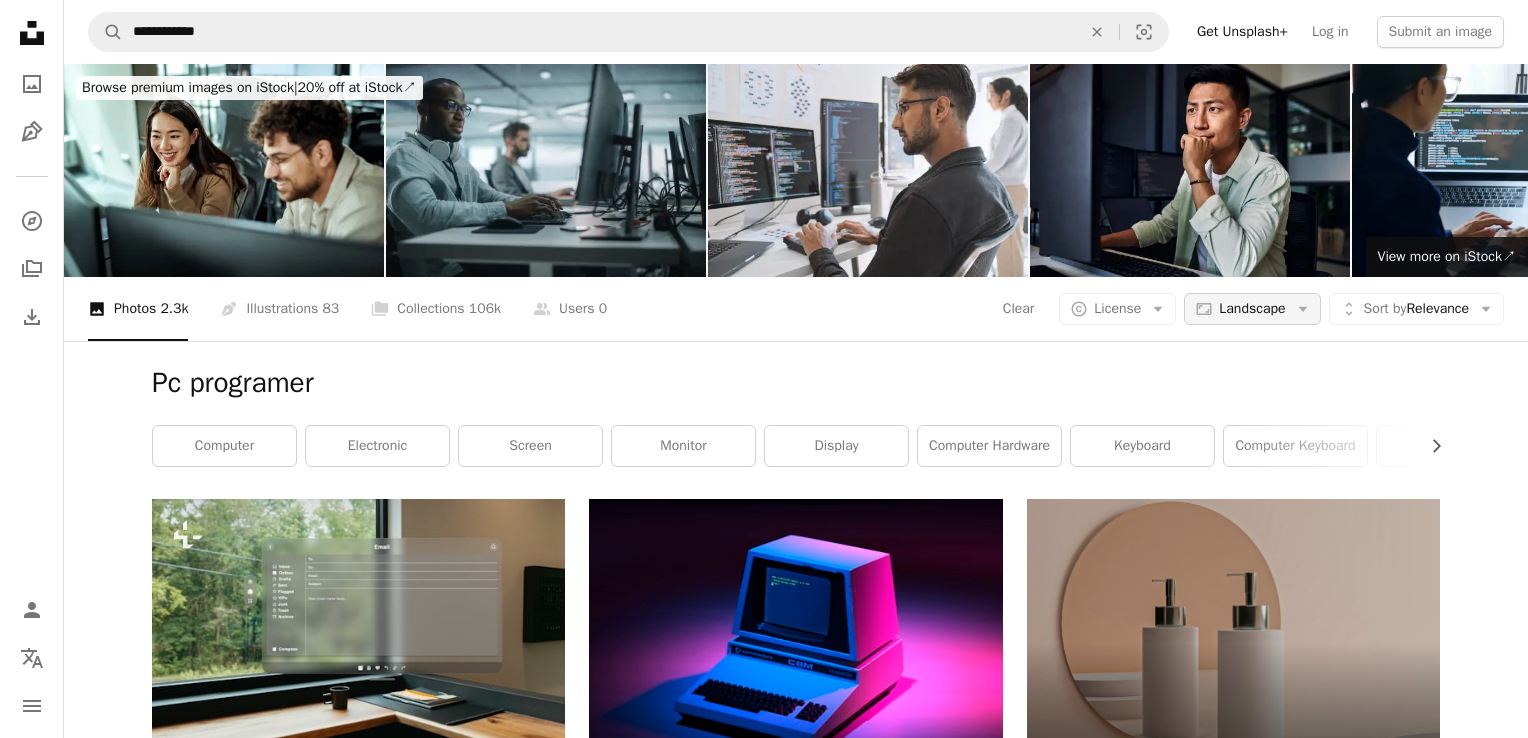 click on "Landscape" at bounding box center (1252, 309) 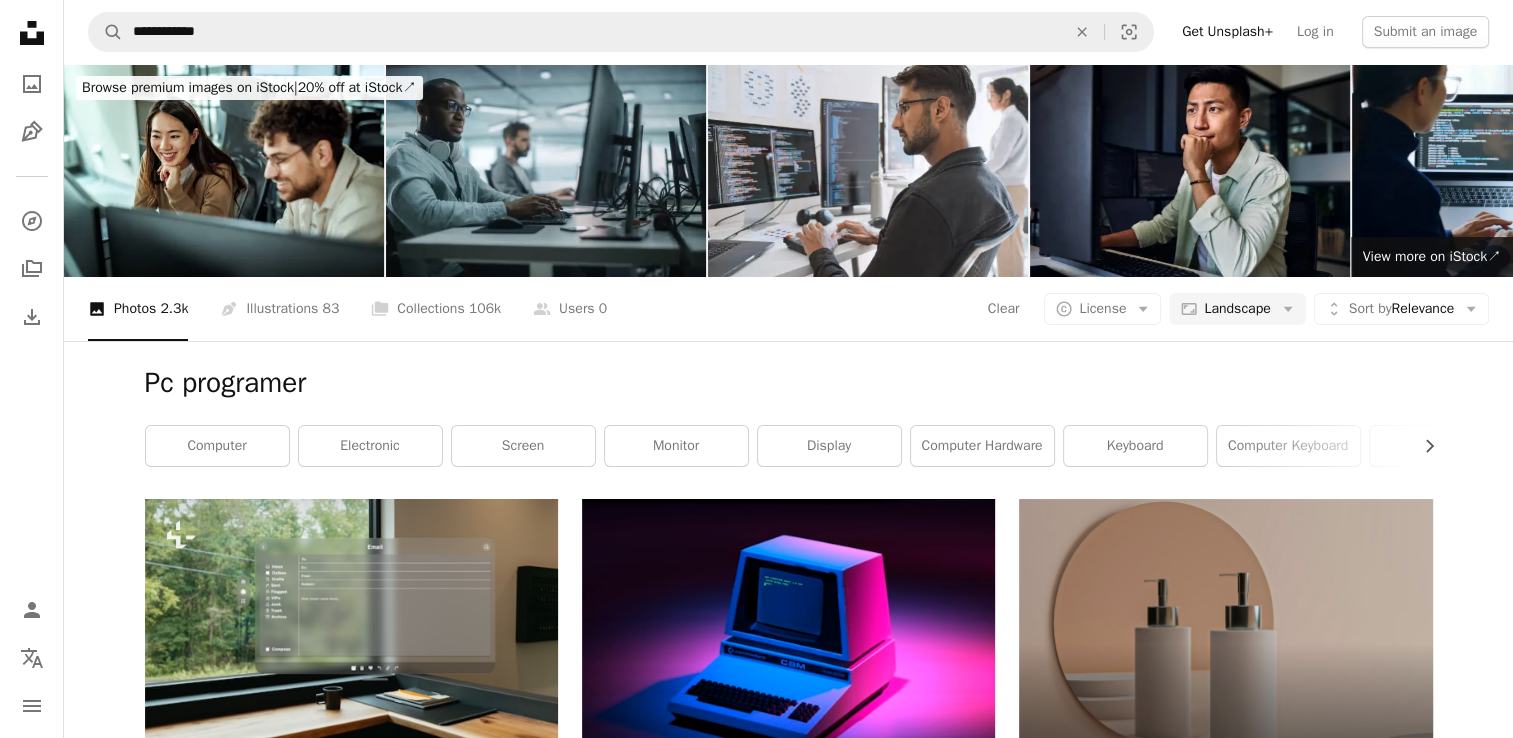 click on "**********" at bounding box center (756, 1974) 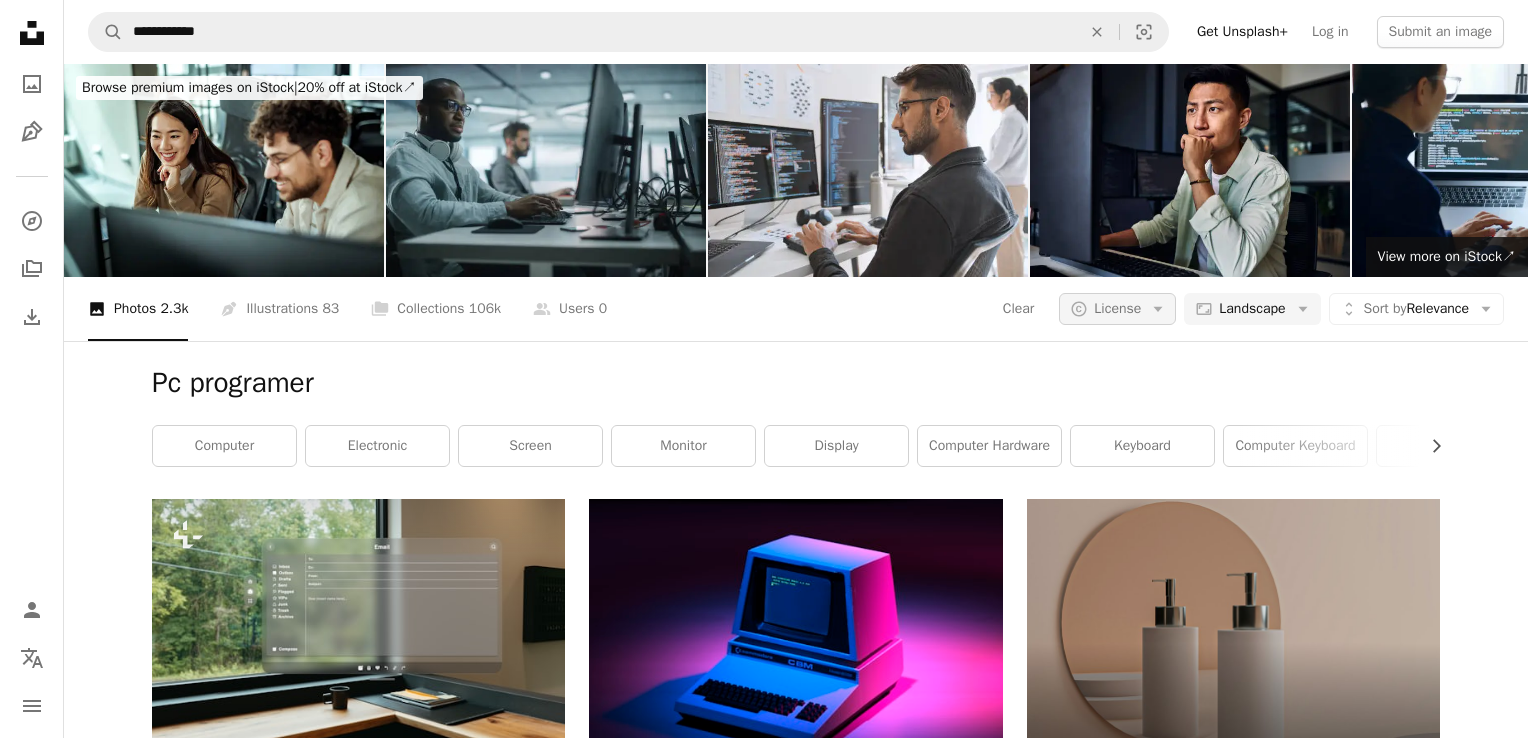 click on "License" at bounding box center (1117, 308) 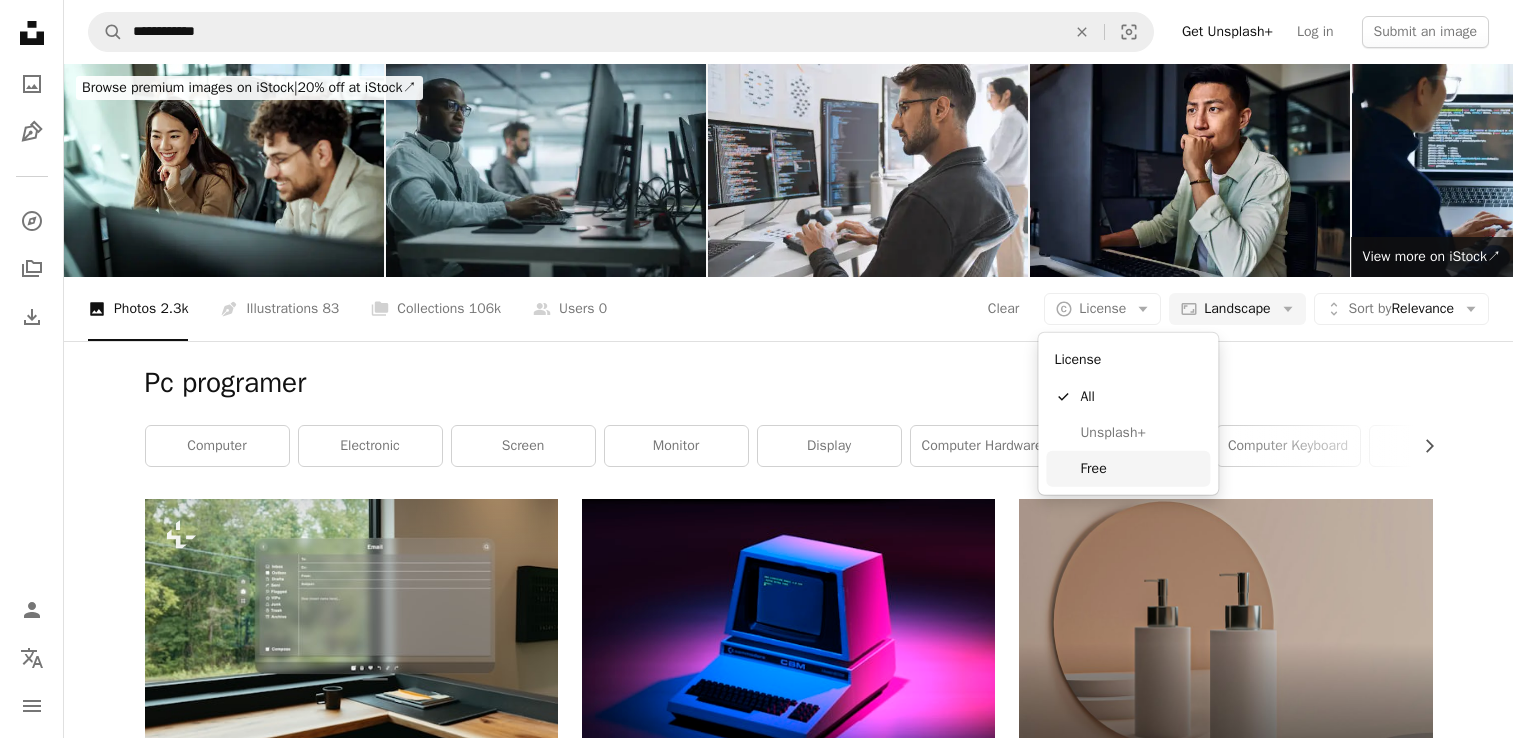 click on "Free" at bounding box center (1141, 469) 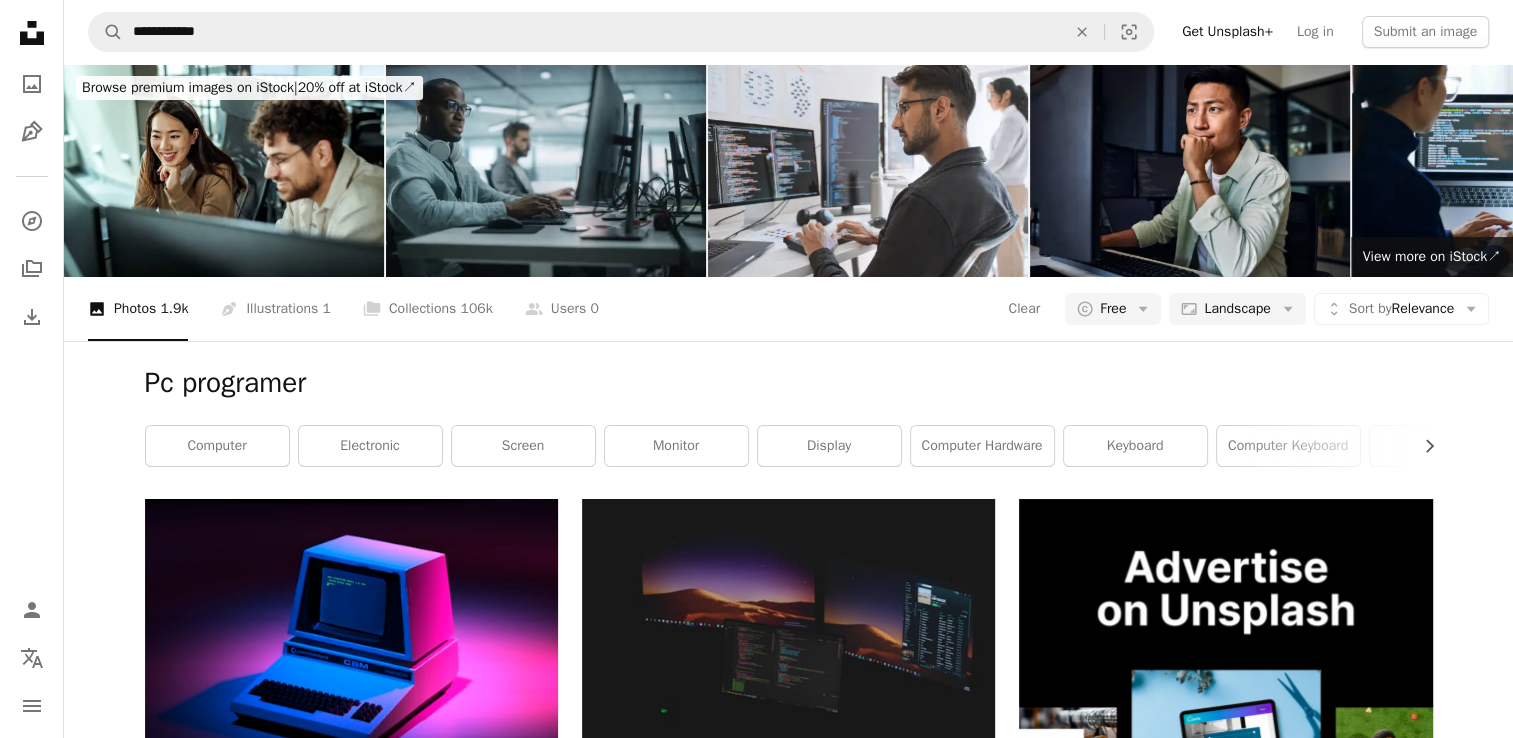 scroll, scrollTop: 100, scrollLeft: 0, axis: vertical 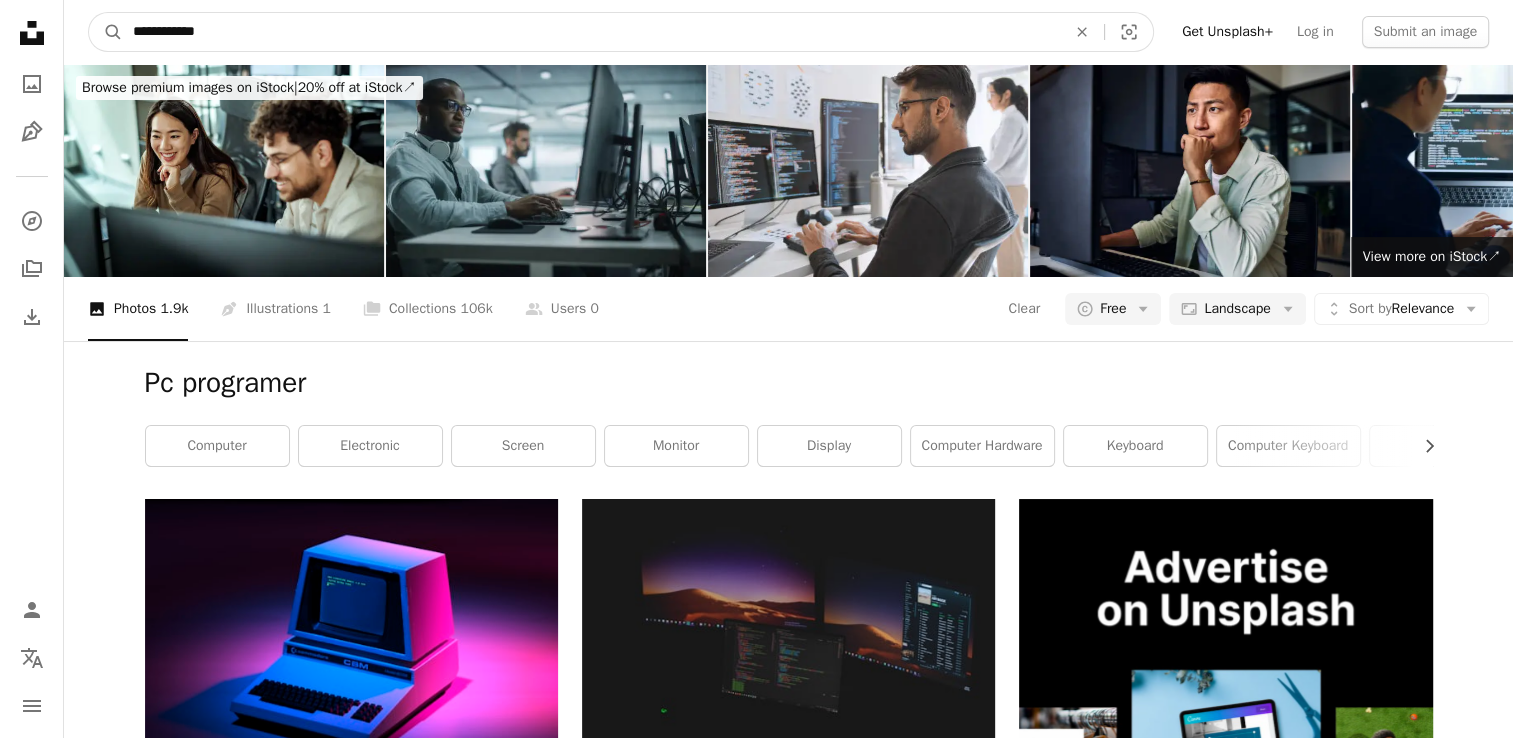 drag, startPoint x: 152, startPoint y: 30, endPoint x: 12, endPoint y: 18, distance: 140.51335 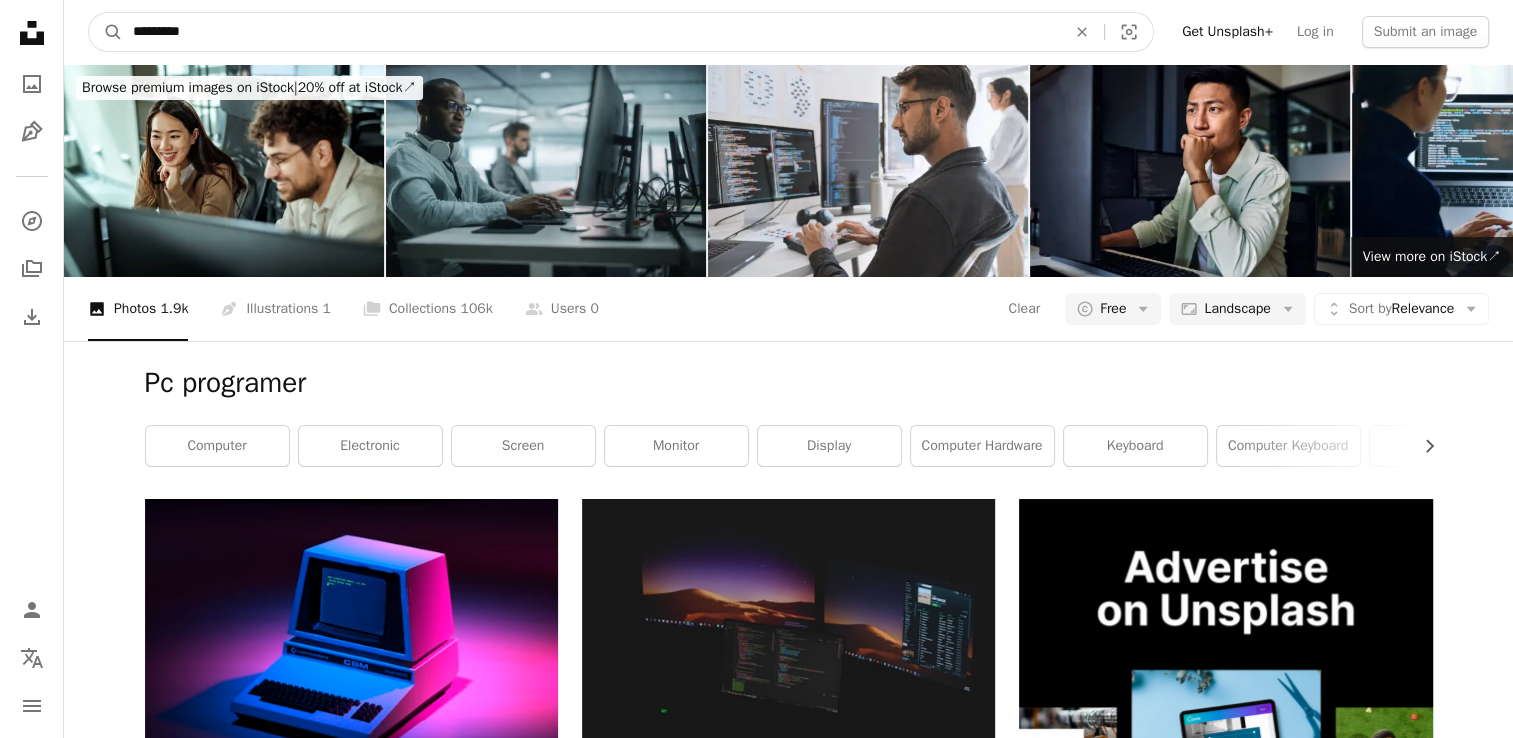 click on "A magnifying glass" at bounding box center (106, 32) 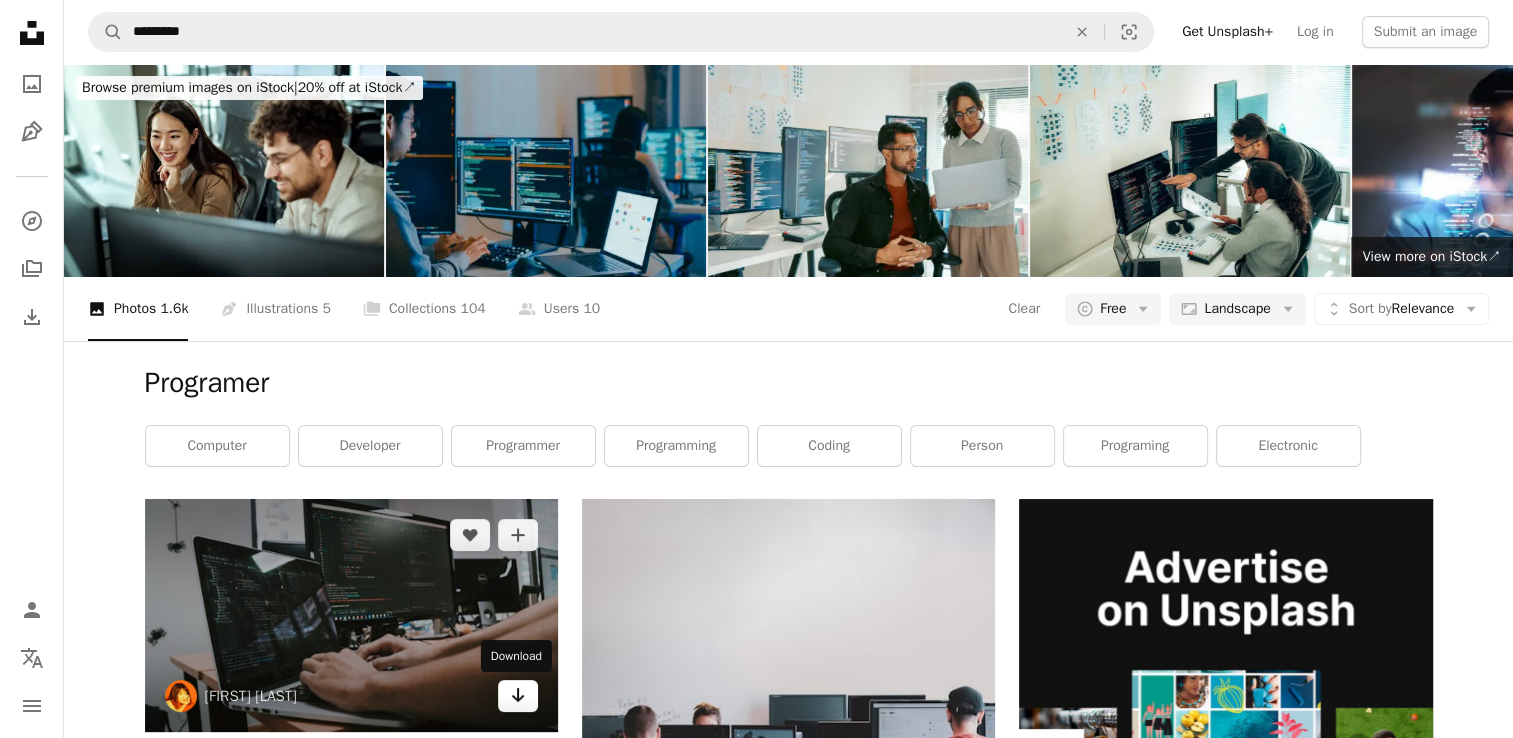 scroll, scrollTop: 0, scrollLeft: 0, axis: both 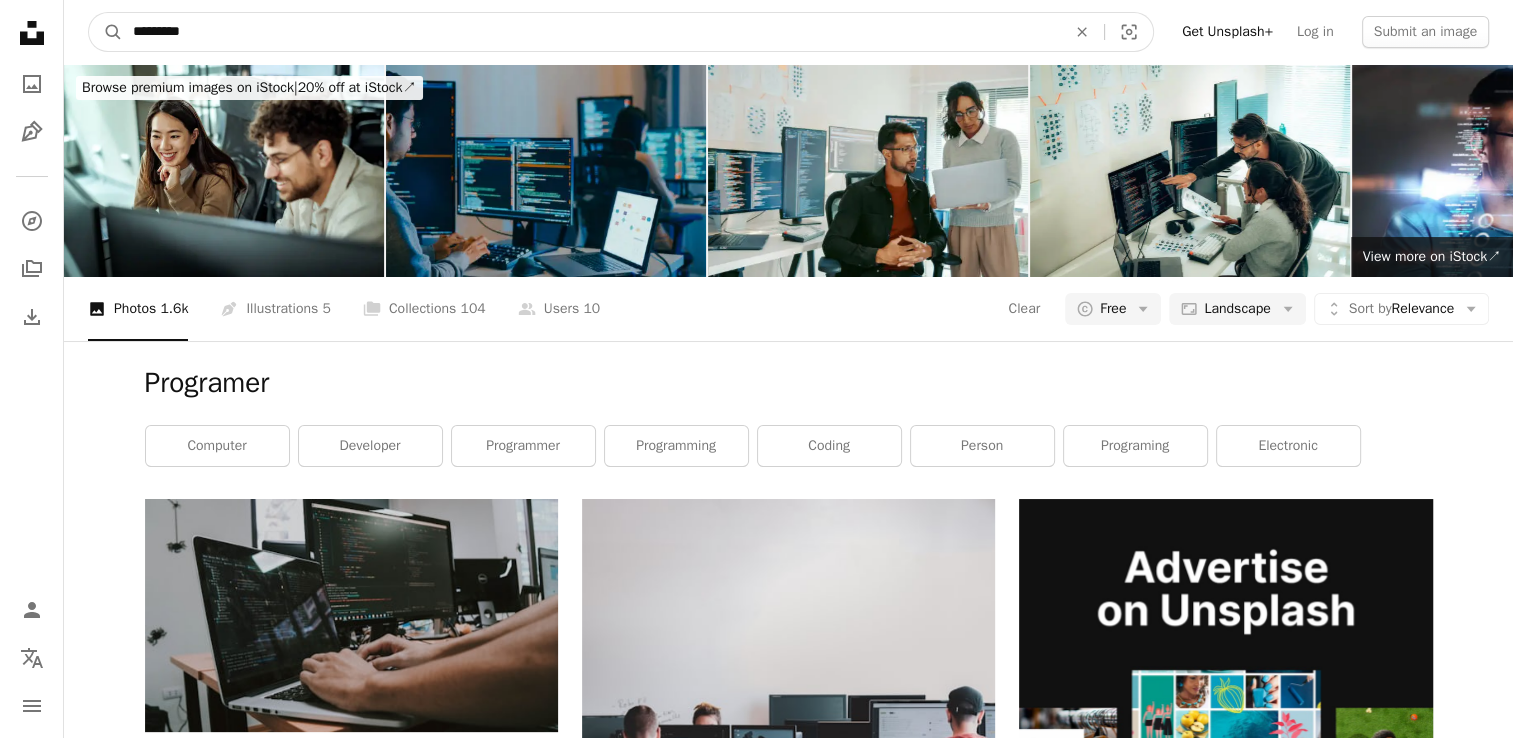 click on "*********" at bounding box center [591, 32] 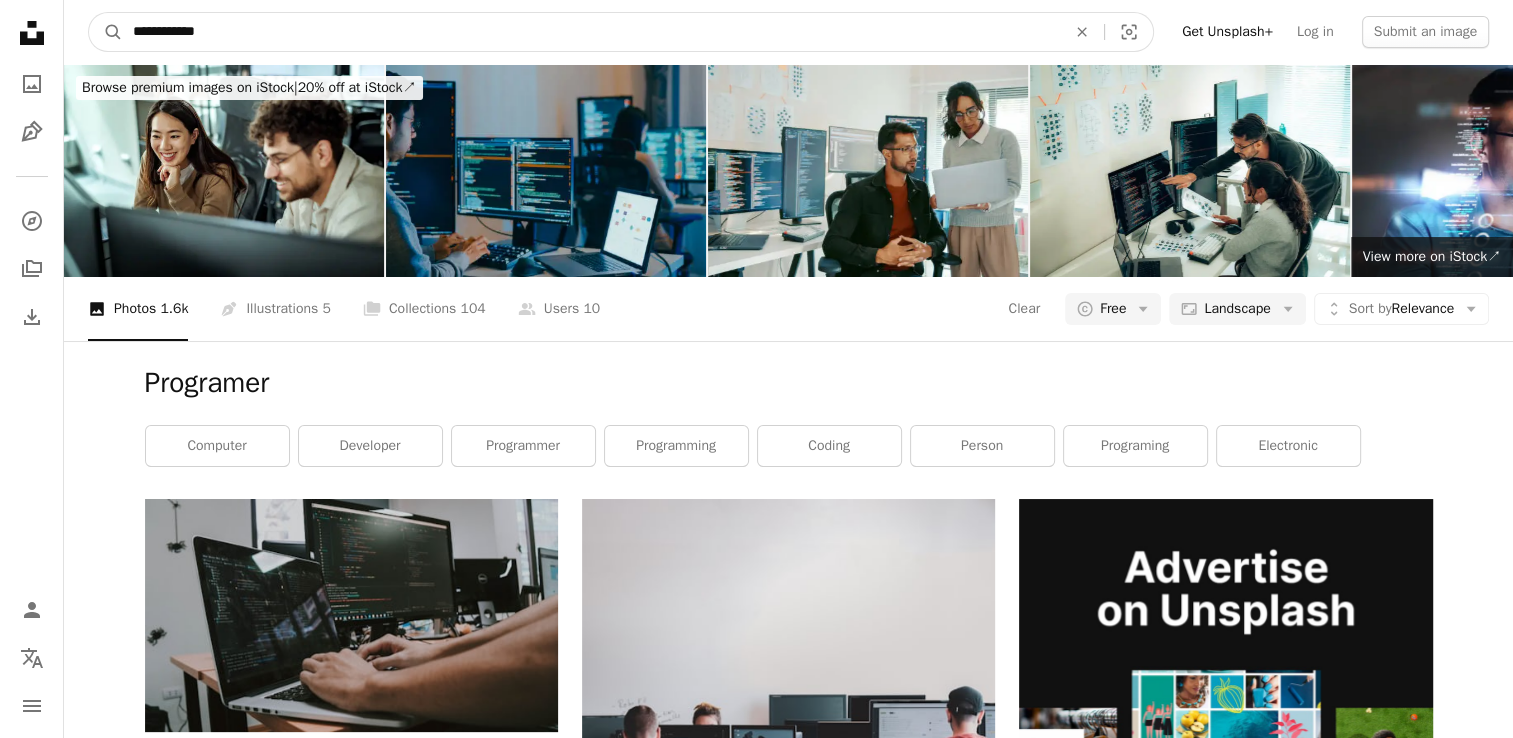 type on "**********" 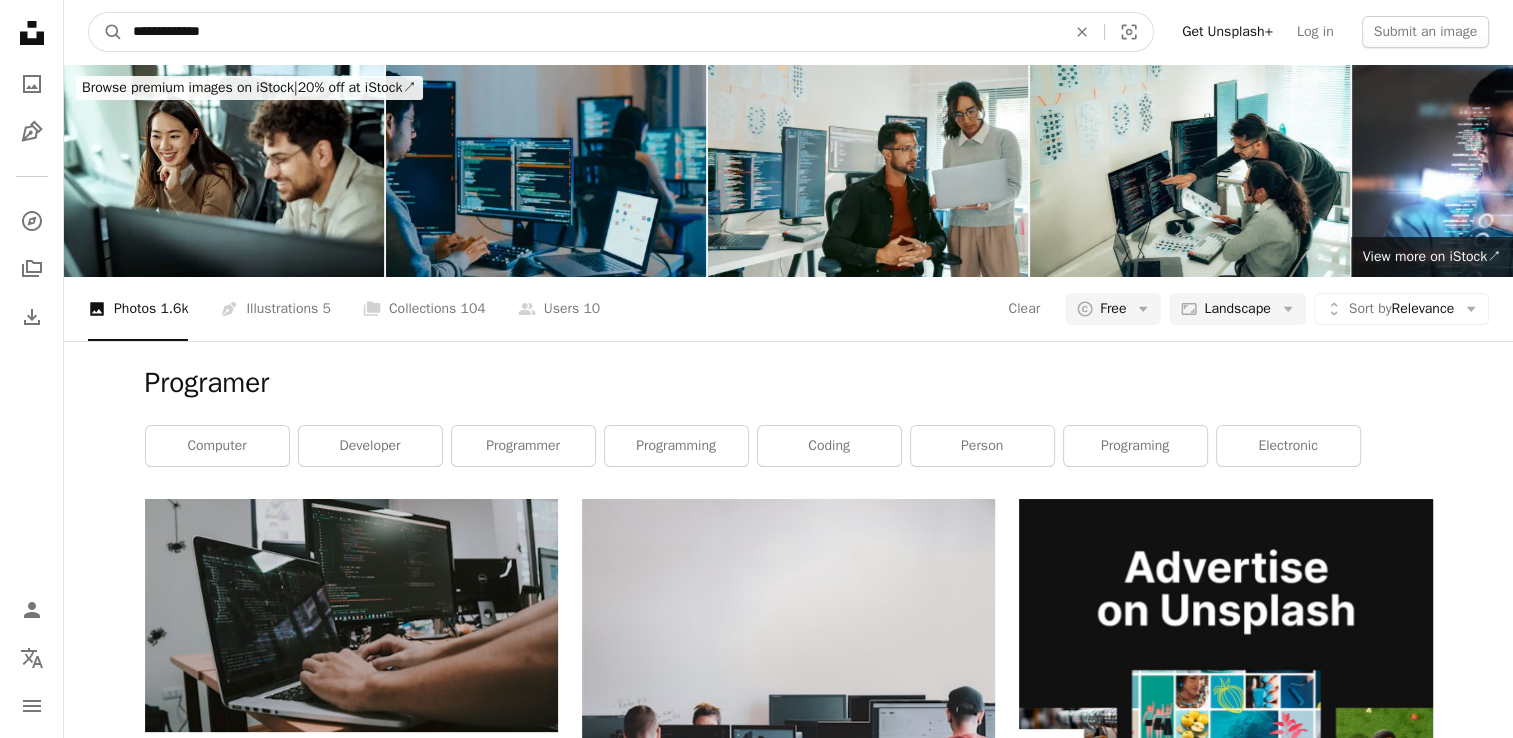 click on "A magnifying glass" at bounding box center (106, 32) 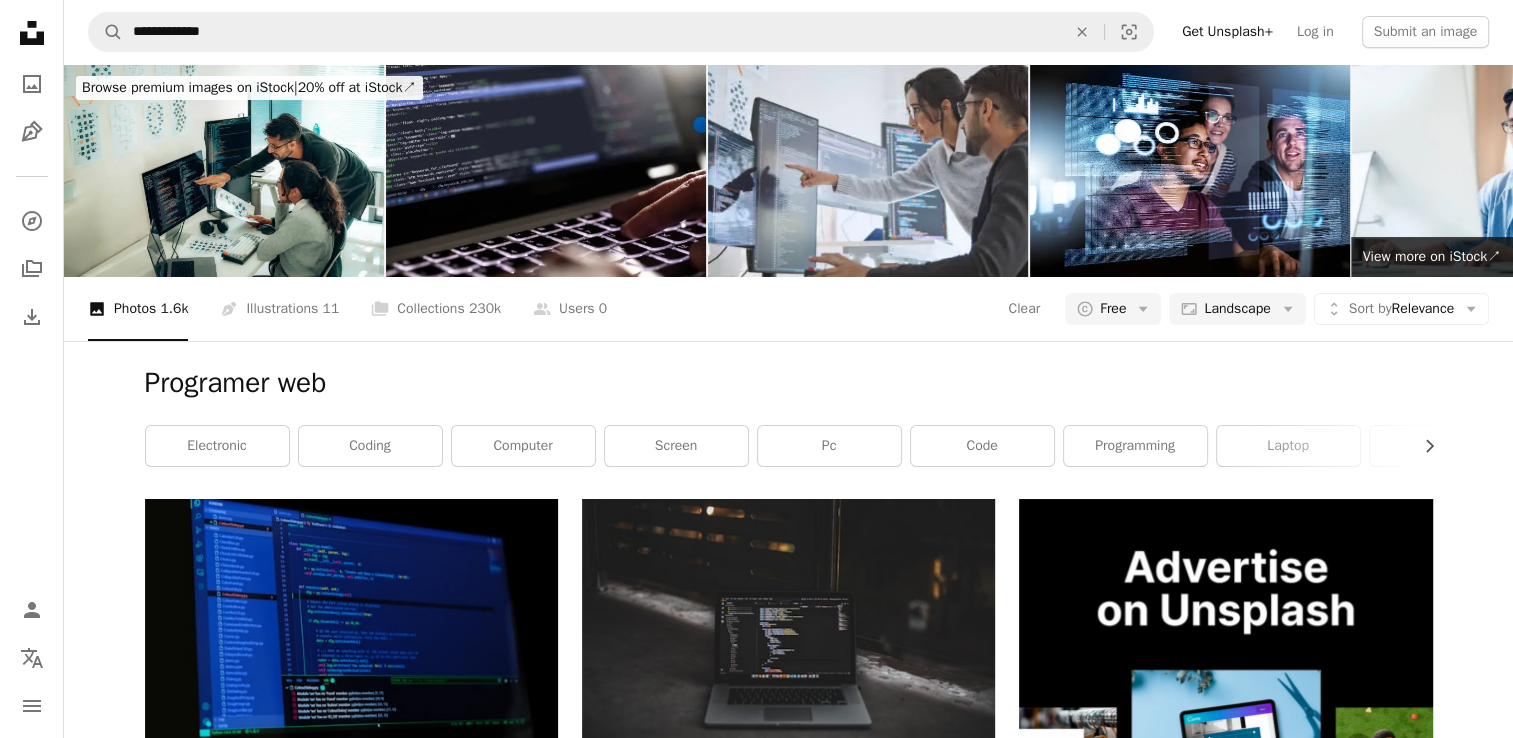 scroll, scrollTop: 2400, scrollLeft: 0, axis: vertical 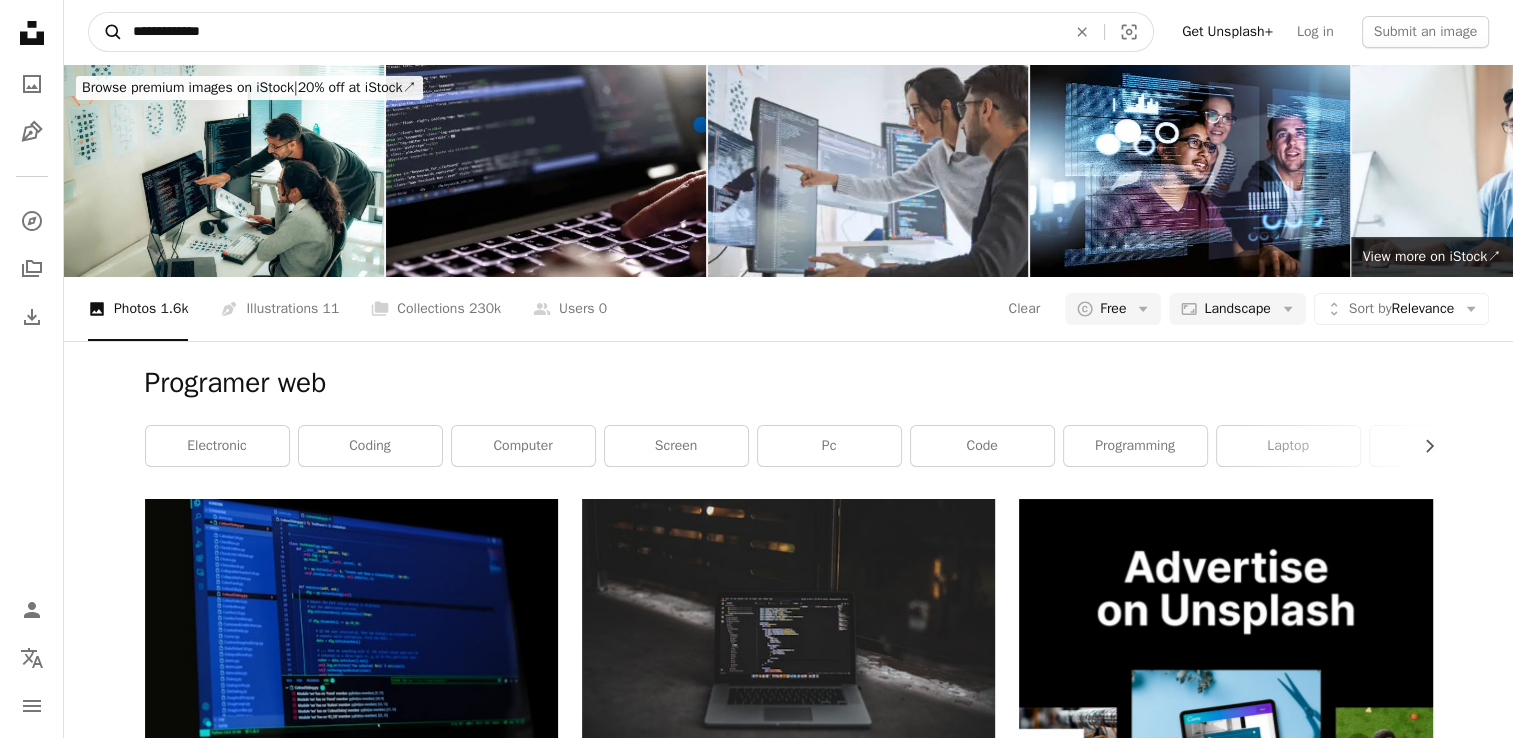 drag, startPoint x: 262, startPoint y: 36, endPoint x: 116, endPoint y: 36, distance: 146 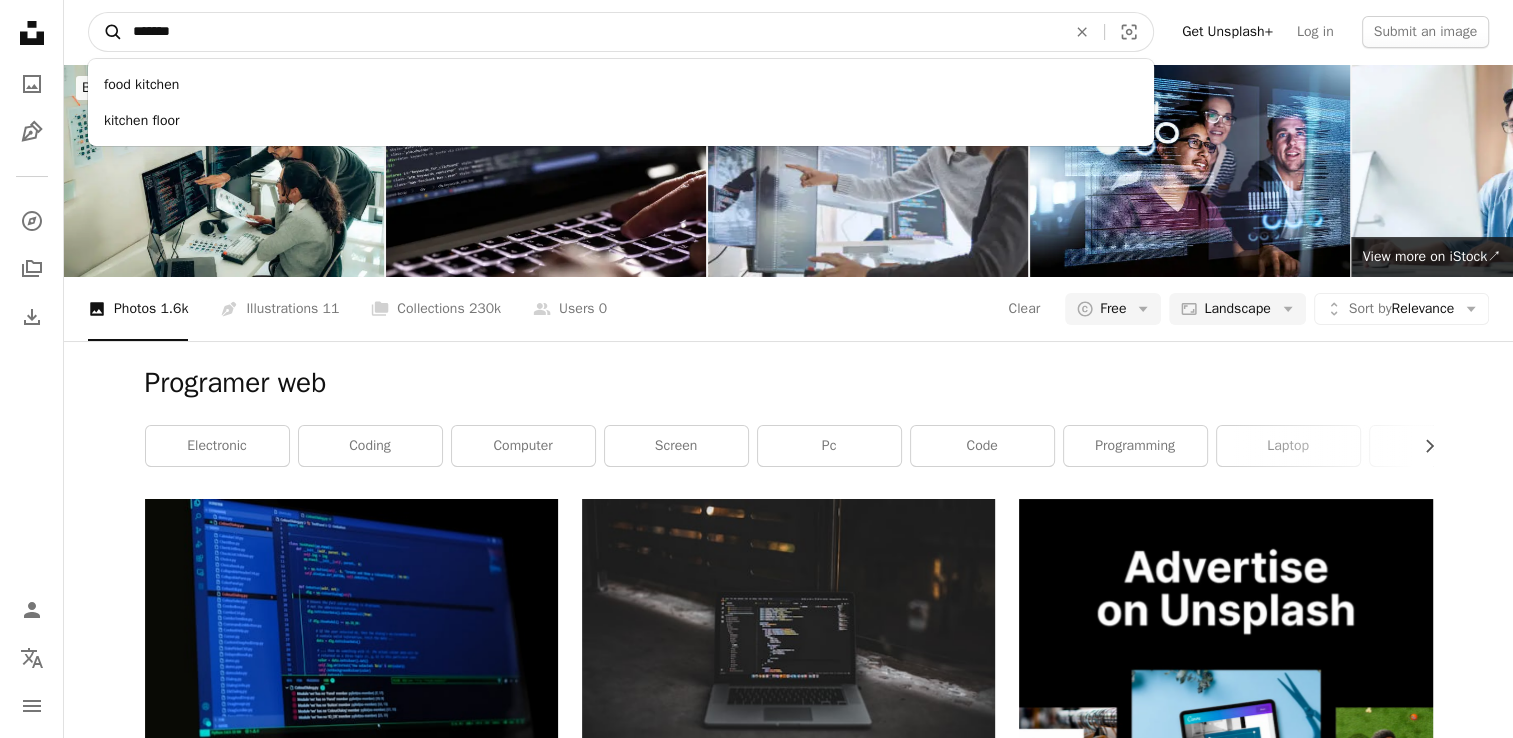 type on "*******" 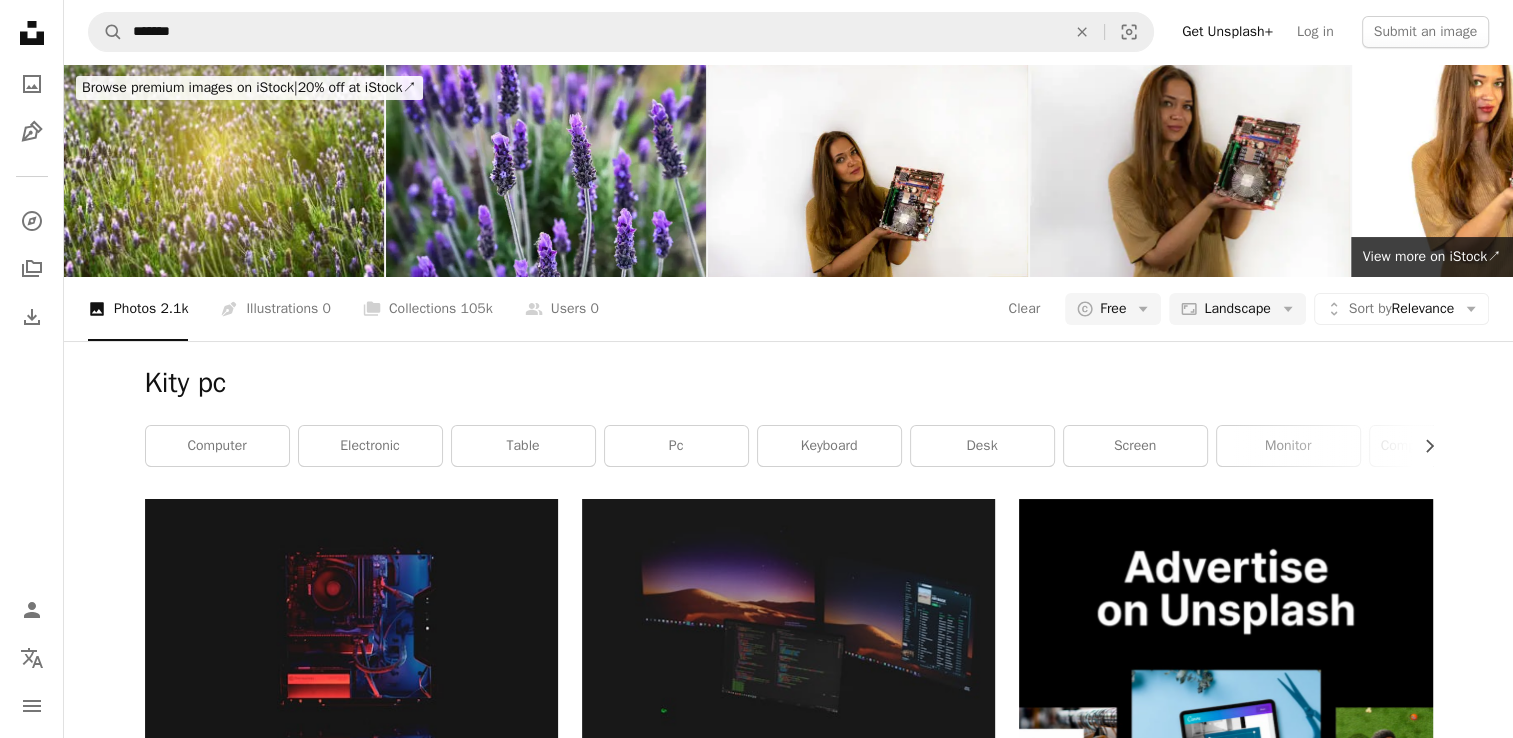 scroll, scrollTop: 2500, scrollLeft: 0, axis: vertical 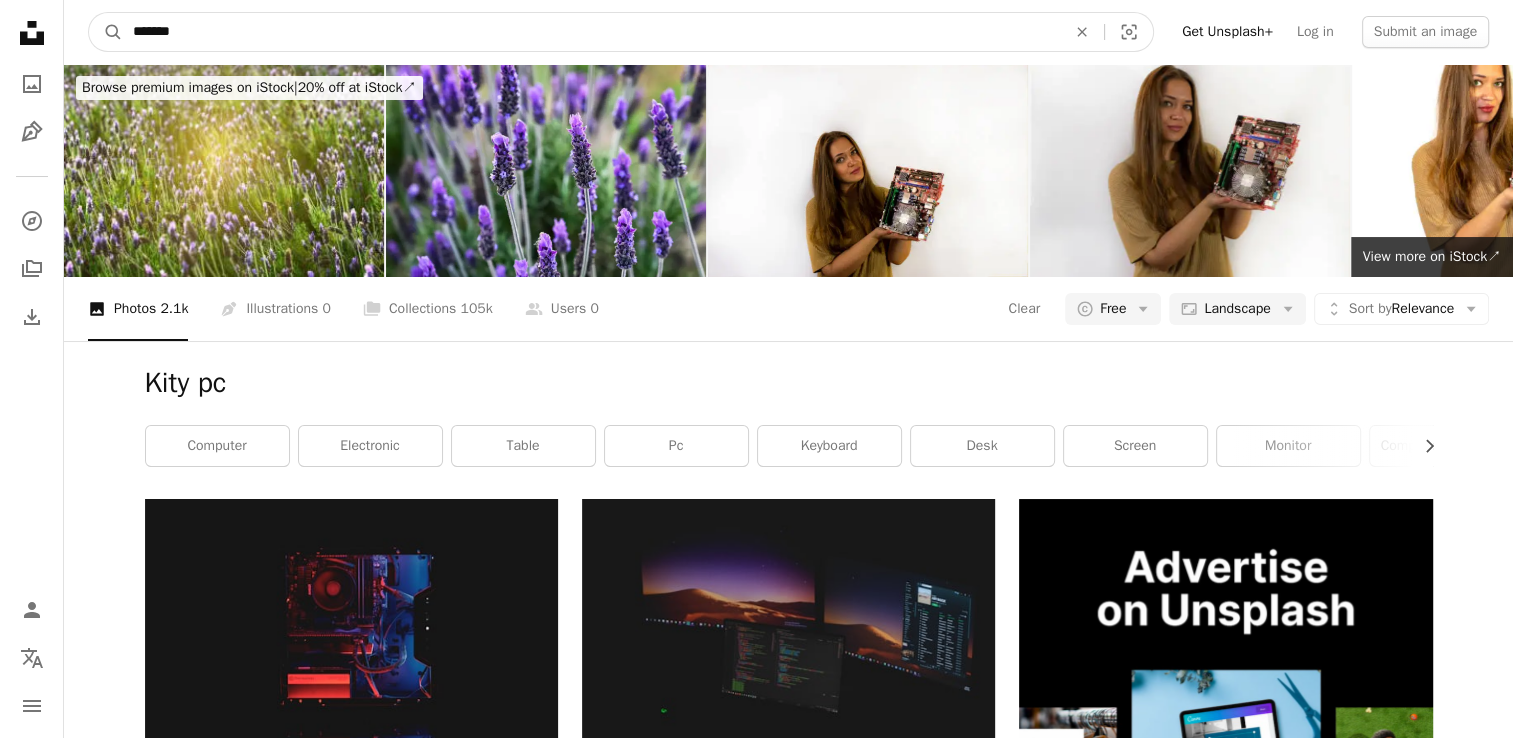 drag, startPoint x: 230, startPoint y: 38, endPoint x: 76, endPoint y: 16, distance: 155.56349 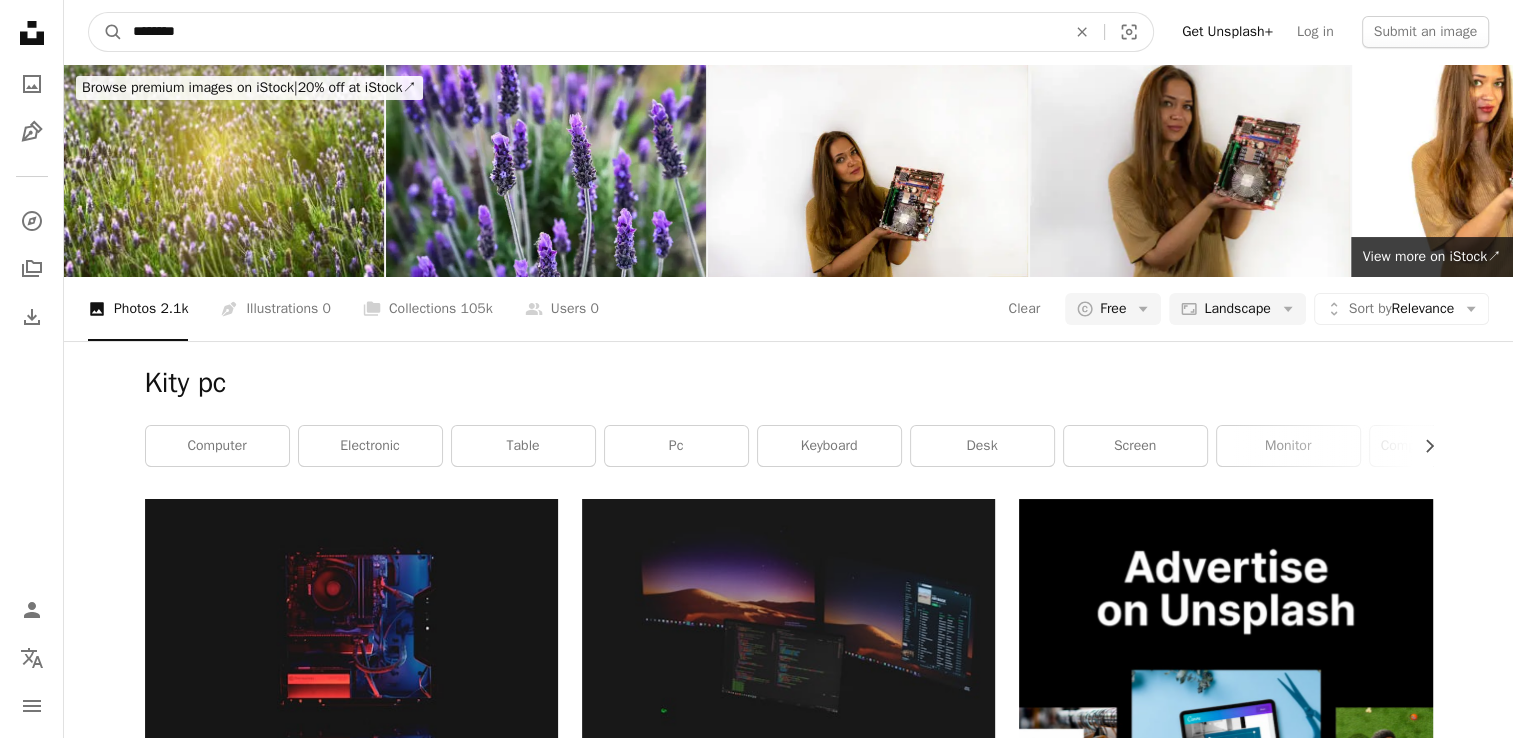 type on "*********" 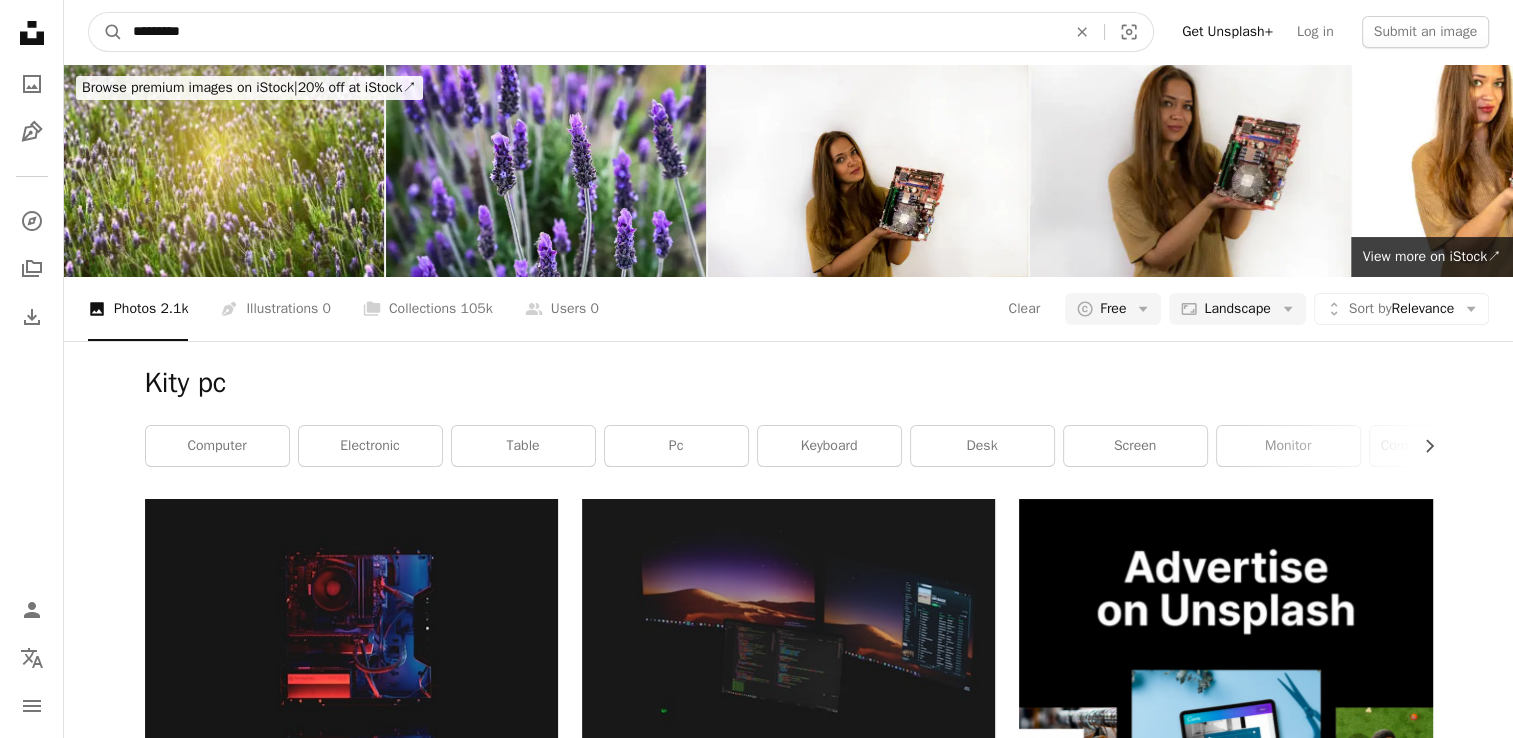 click on "A magnifying glass" at bounding box center (106, 32) 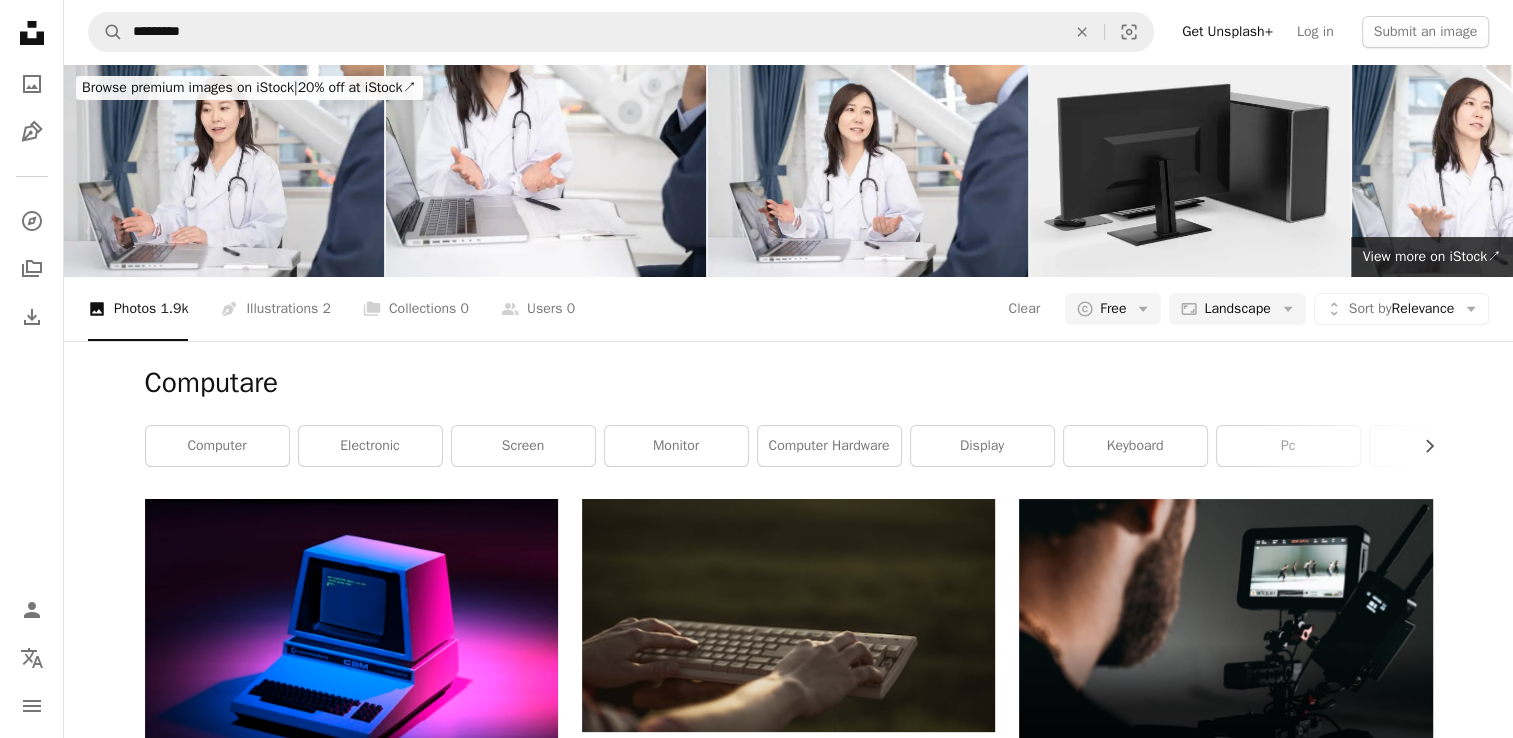 scroll, scrollTop: 2600, scrollLeft: 0, axis: vertical 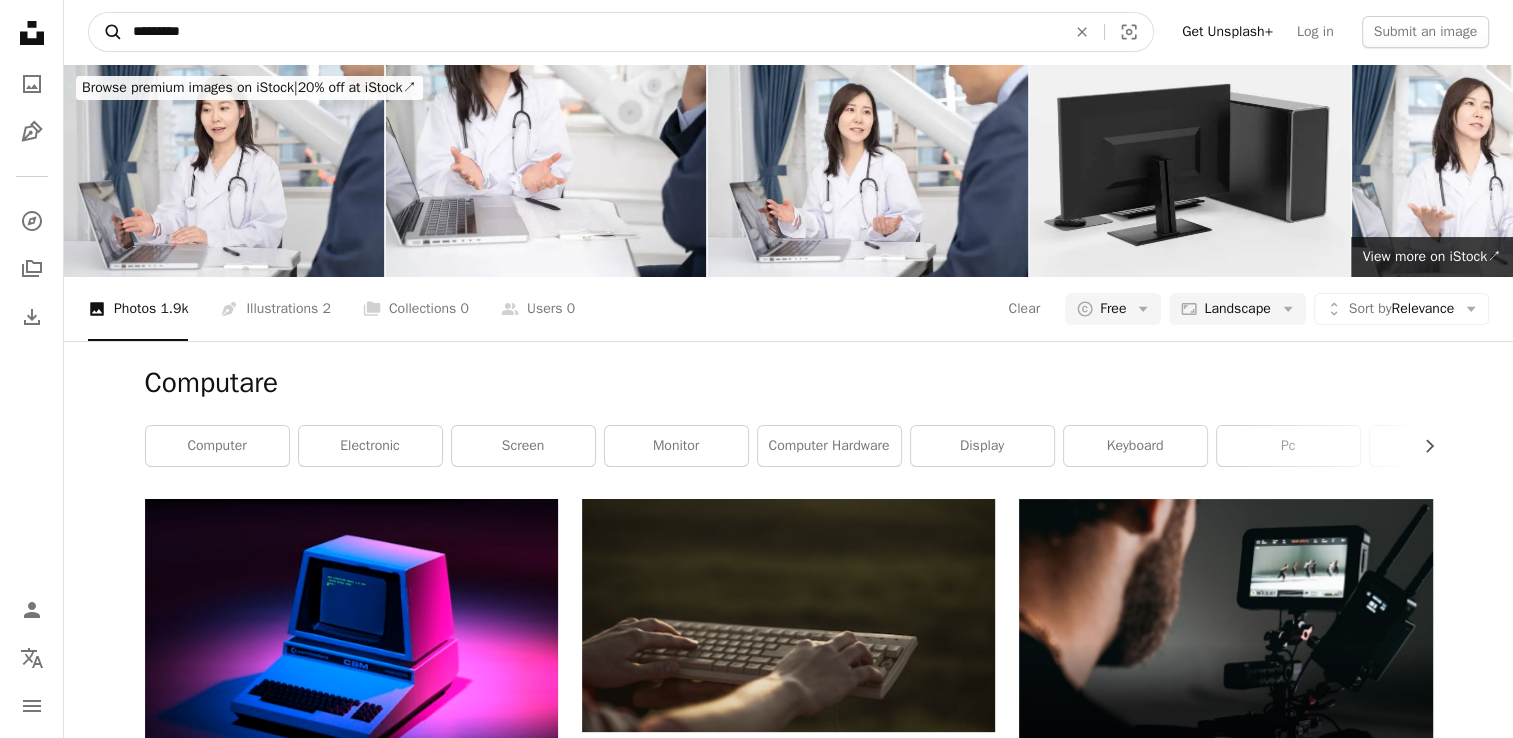 drag, startPoint x: 257, startPoint y: 27, endPoint x: 104, endPoint y: 26, distance: 153.00327 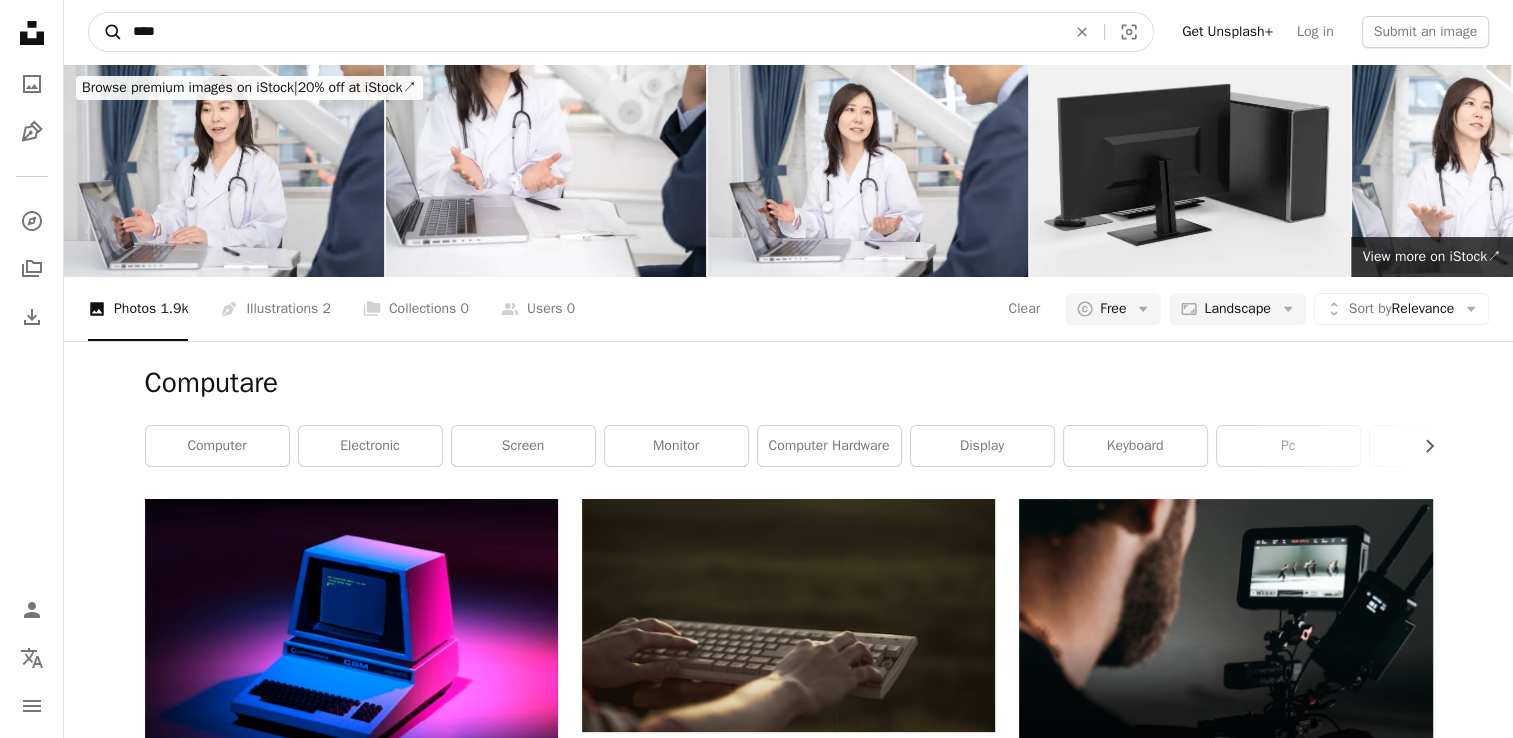 type on "*****" 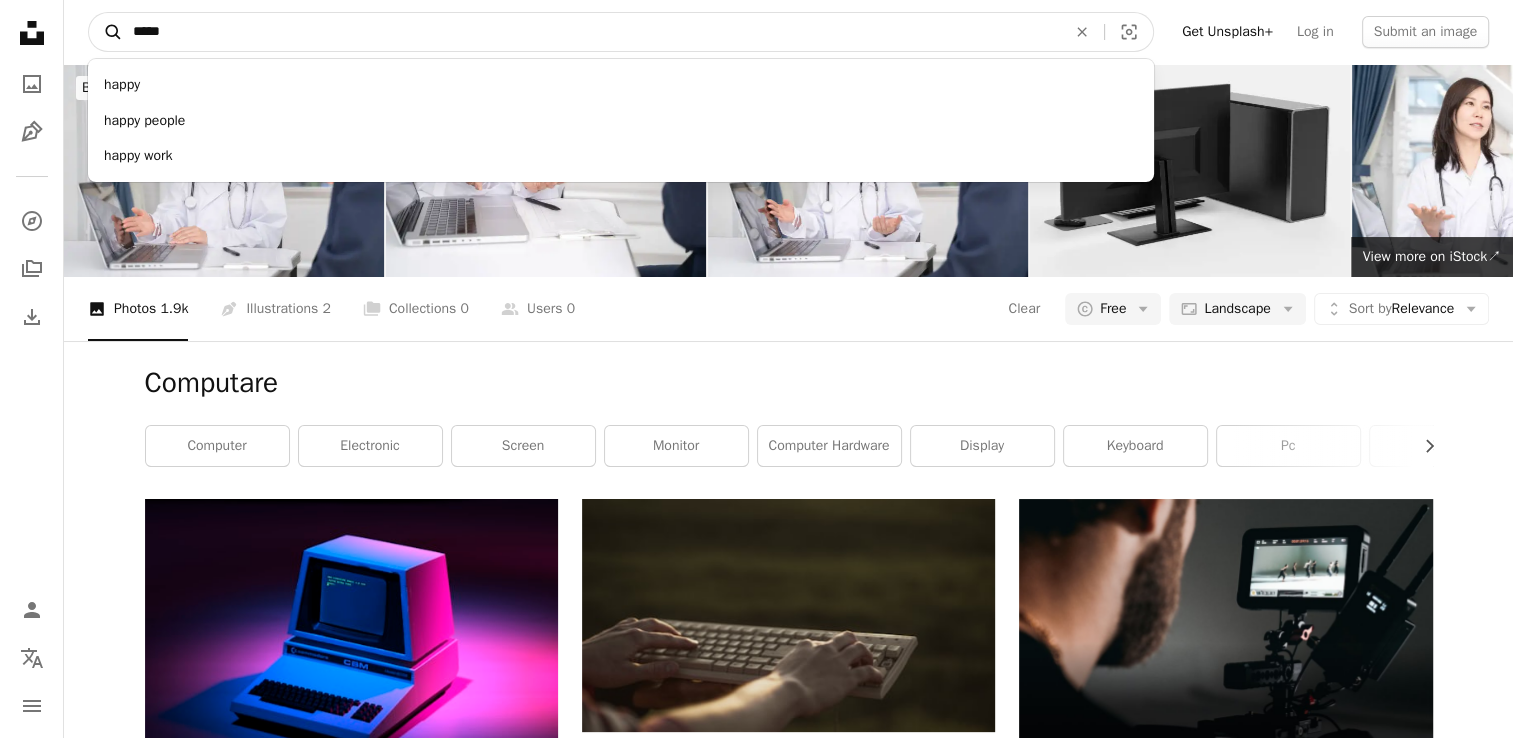 click on "A magnifying glass" at bounding box center [106, 32] 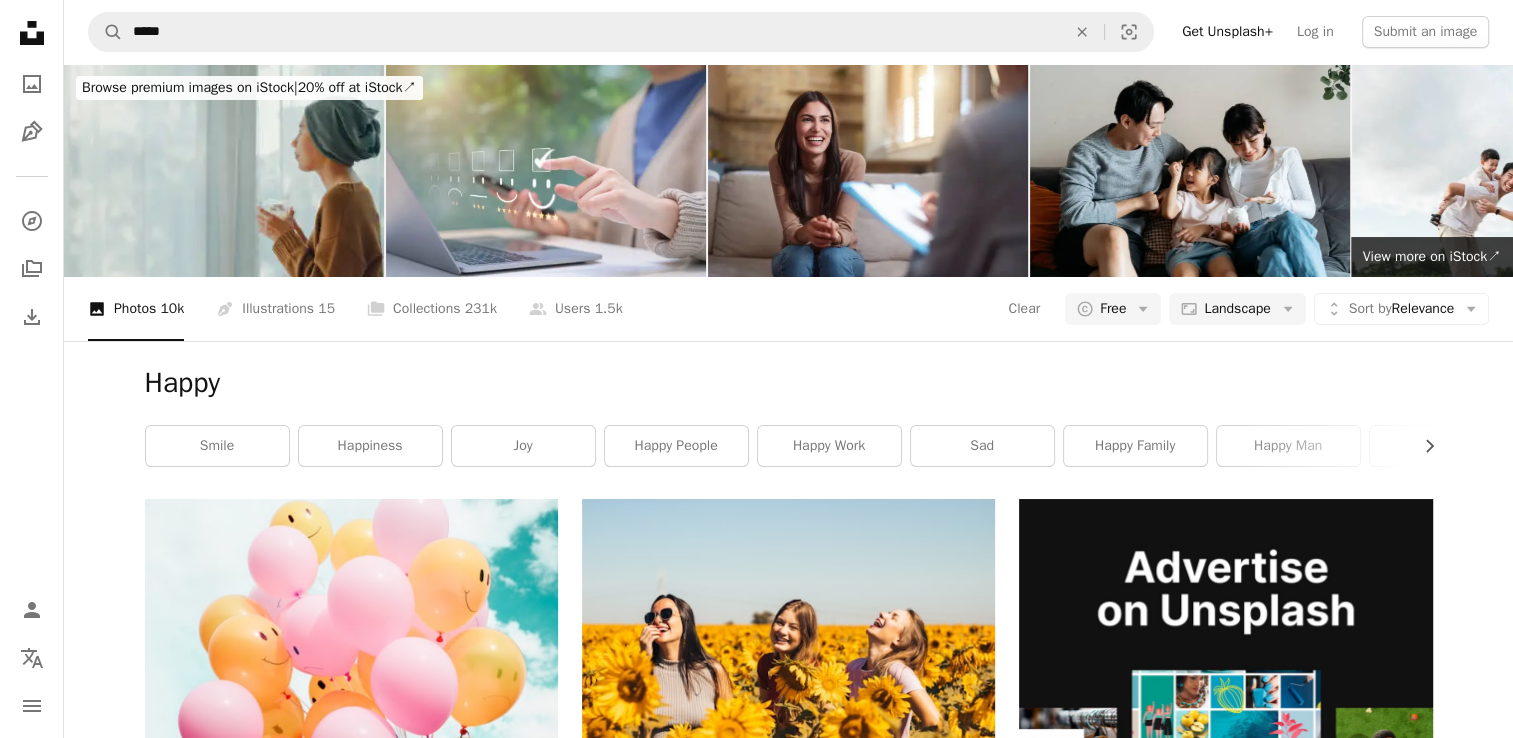 scroll, scrollTop: 0, scrollLeft: 0, axis: both 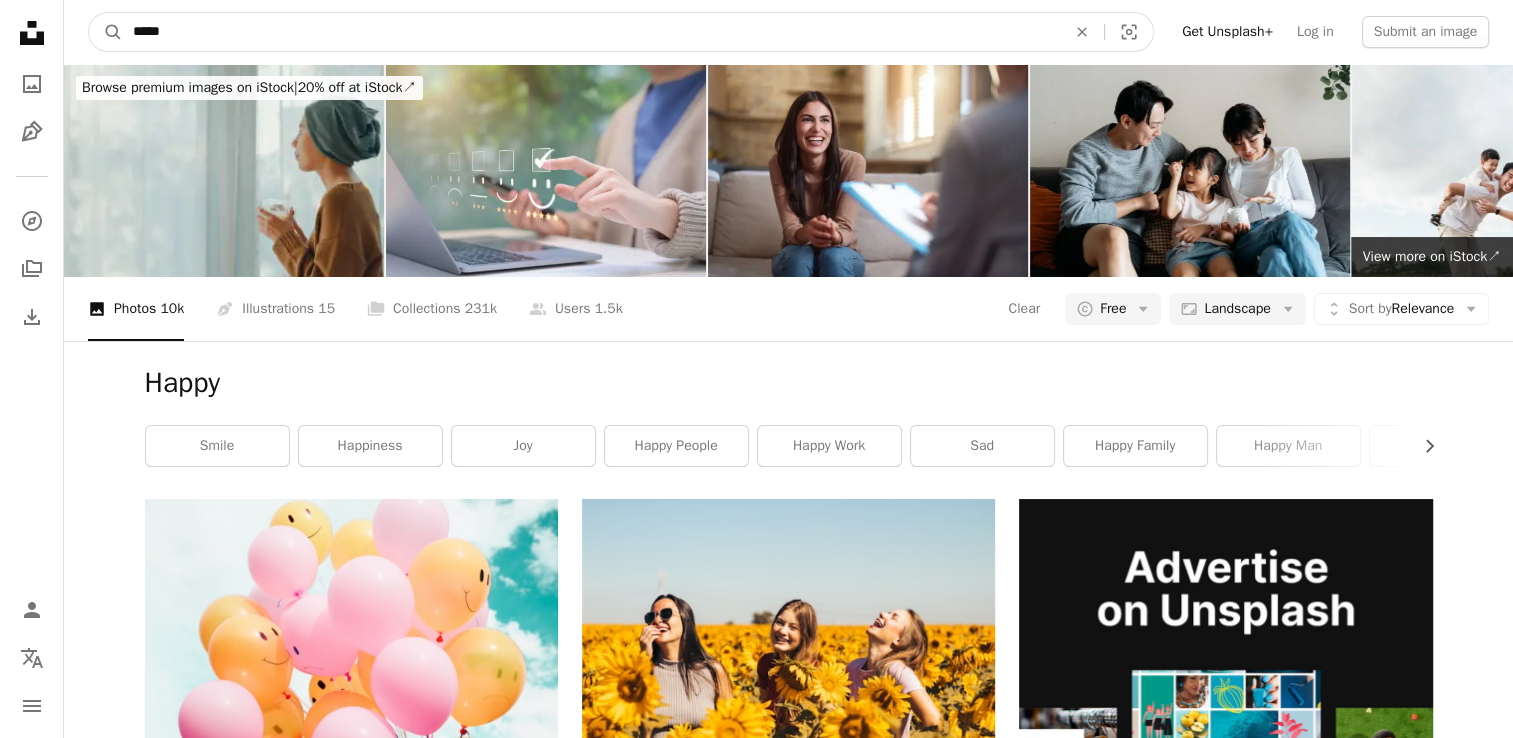 click on "*****" at bounding box center (591, 32) 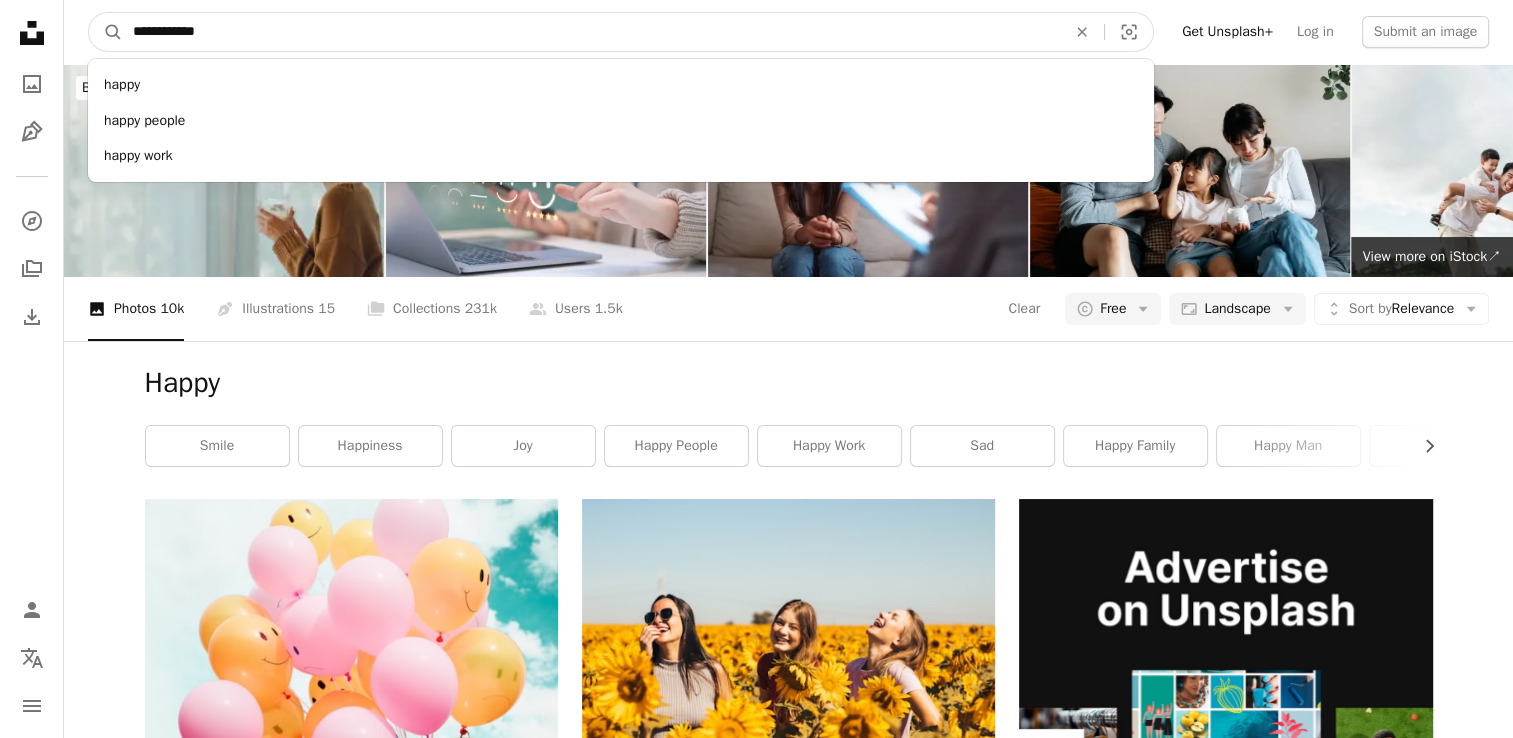 type on "**********" 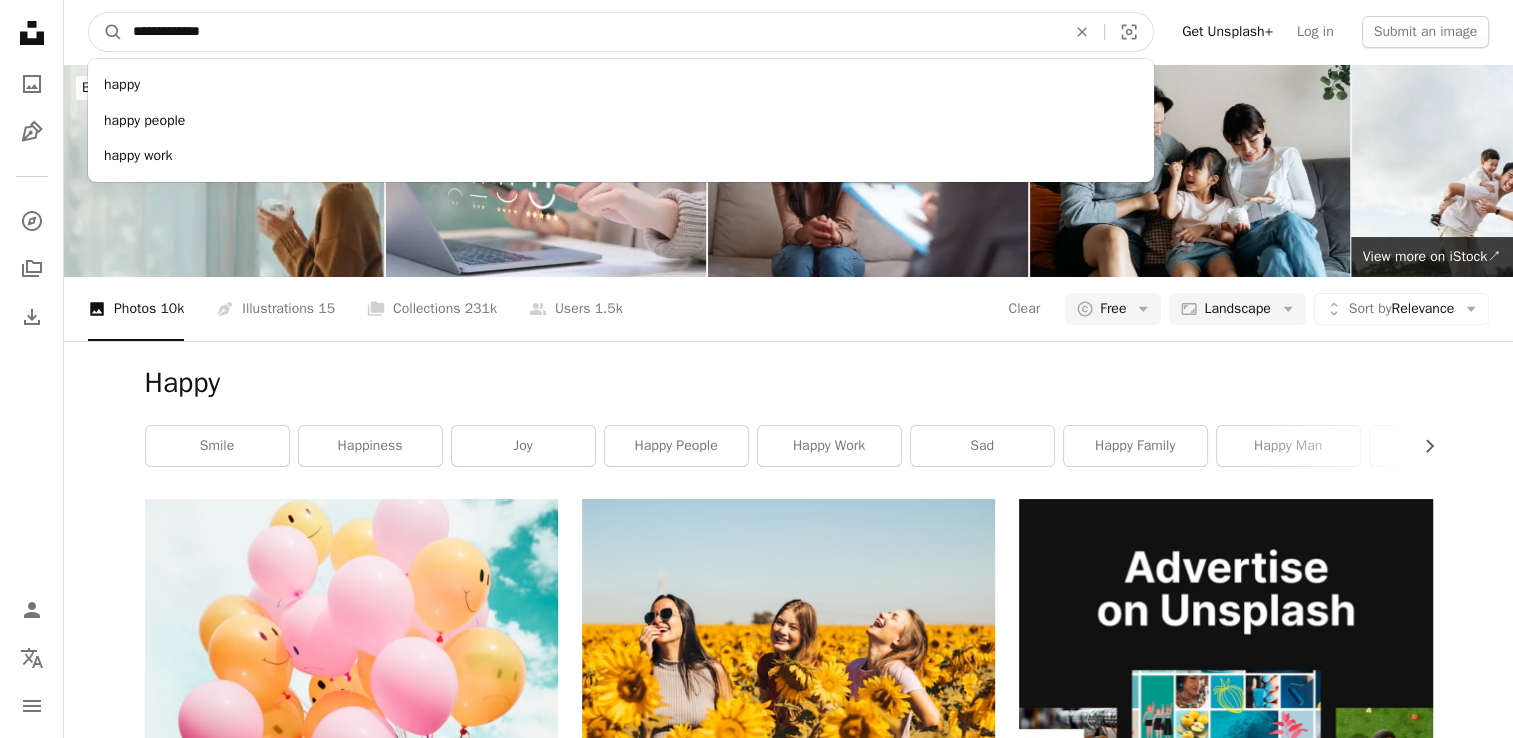 click on "A magnifying glass" at bounding box center (106, 32) 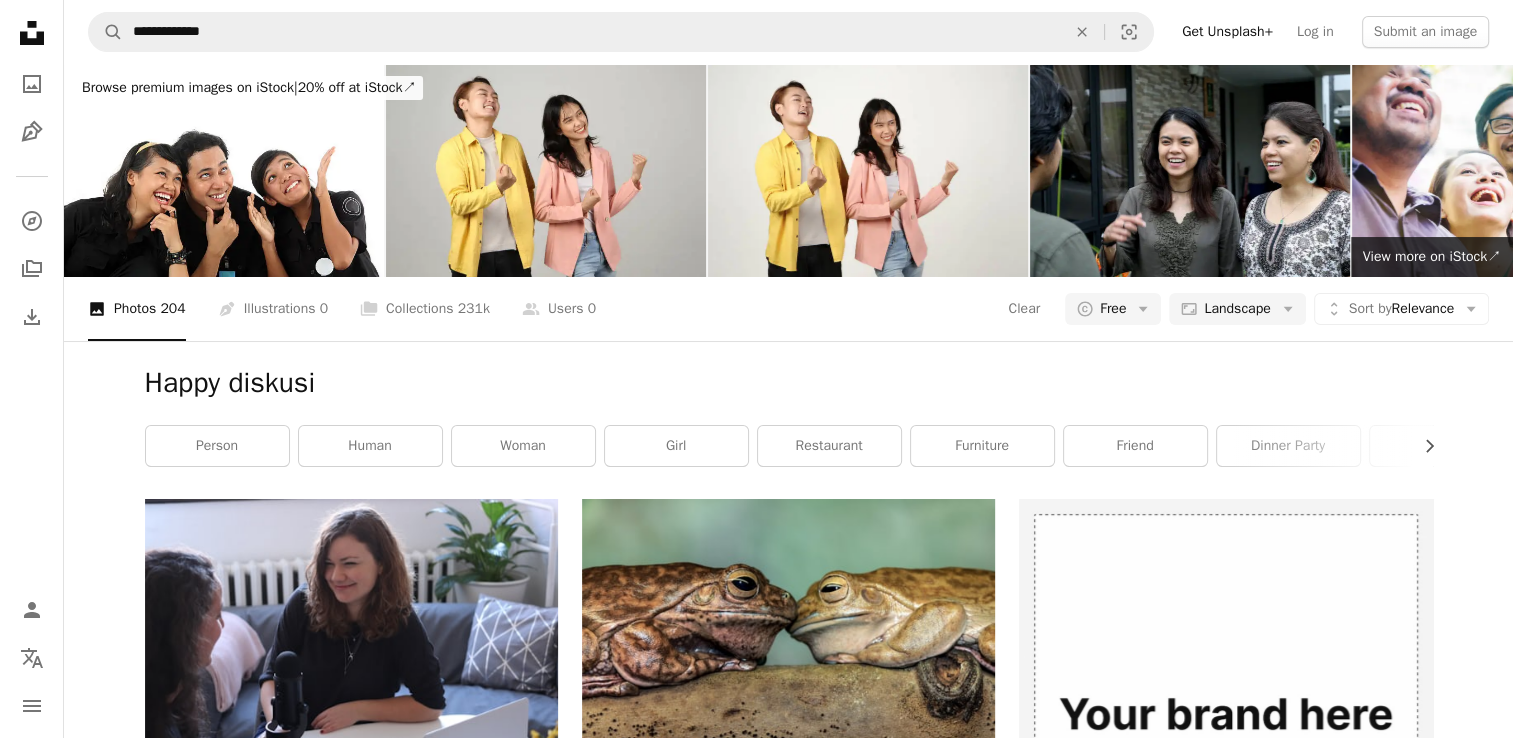 scroll, scrollTop: 2700, scrollLeft: 0, axis: vertical 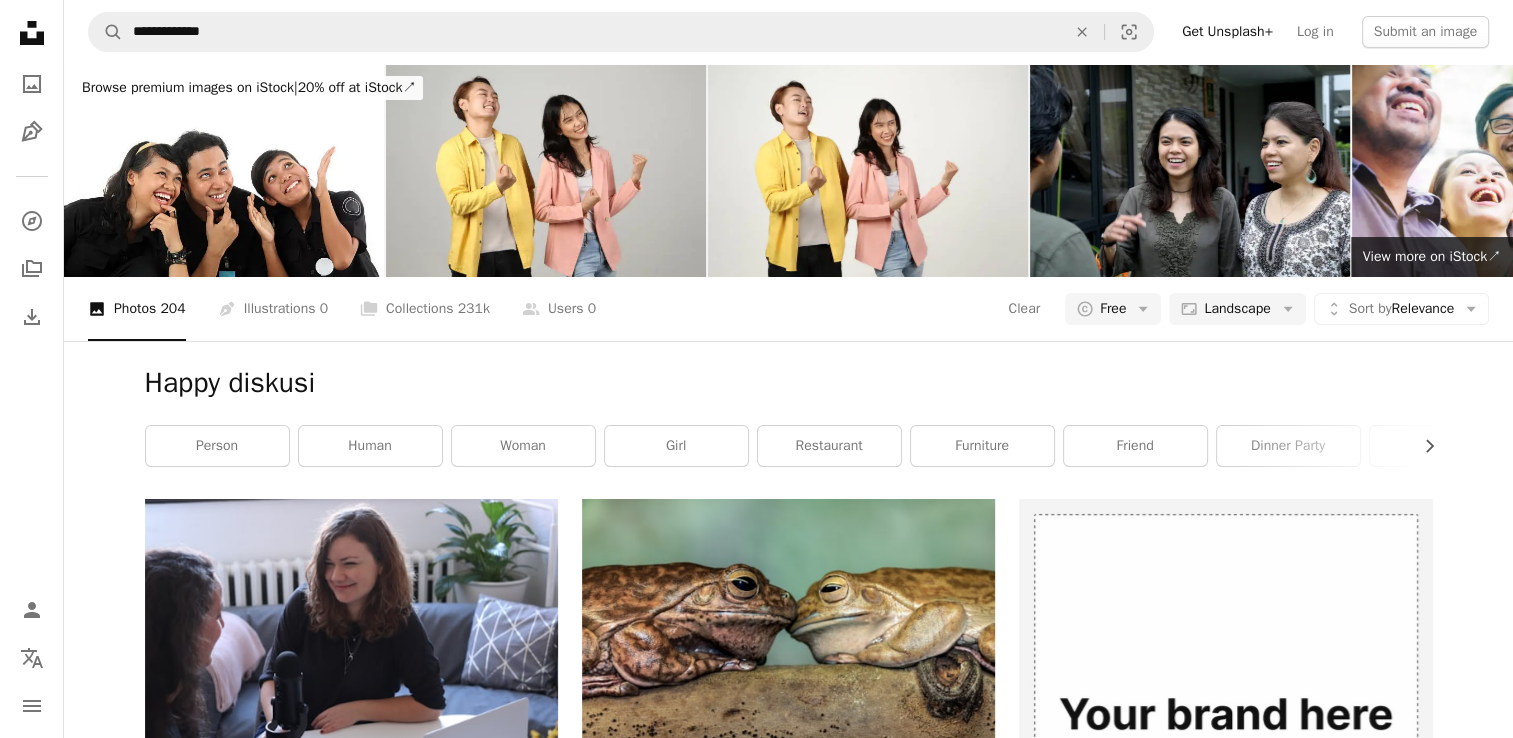 click on "Load more" at bounding box center [789, 3213] 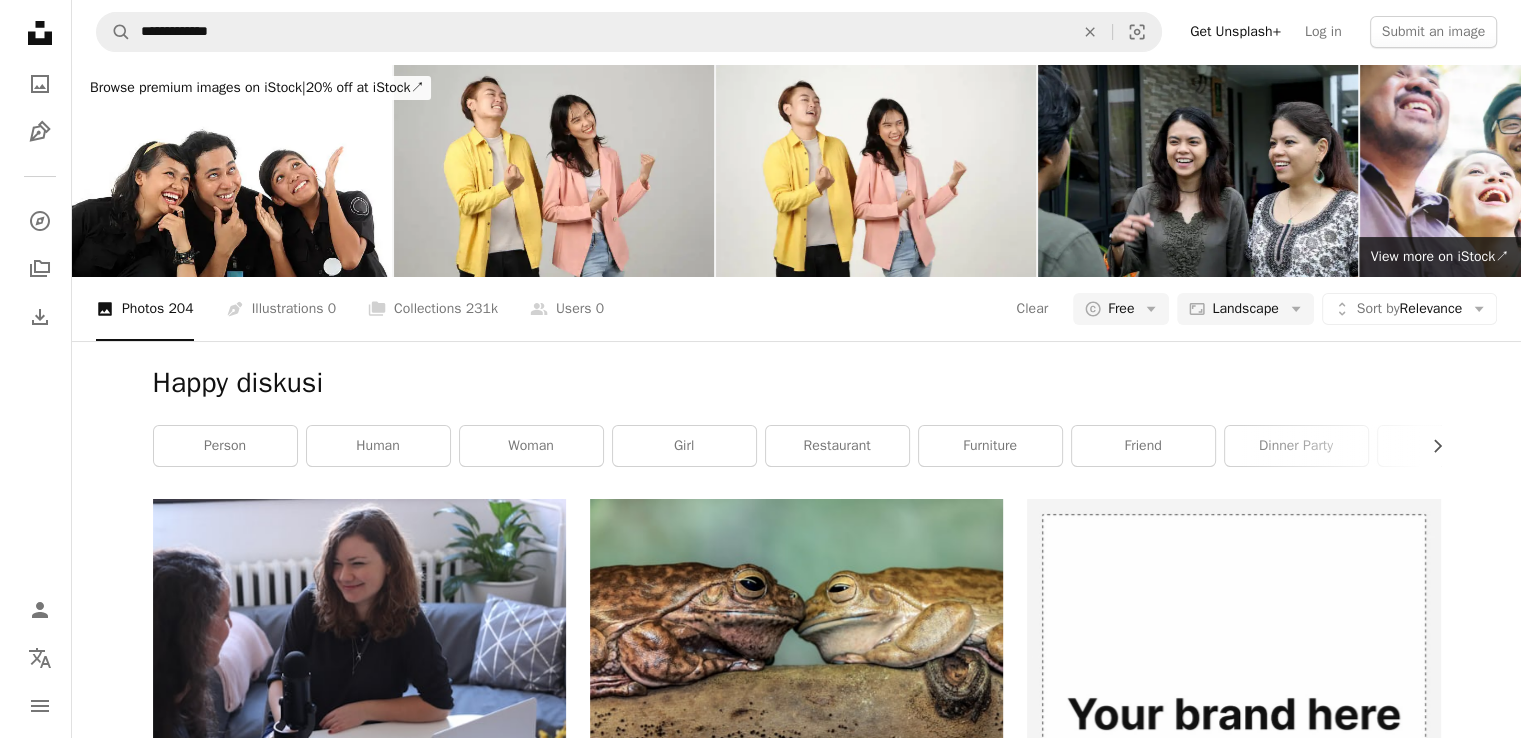 scroll, scrollTop: 8000, scrollLeft: 0, axis: vertical 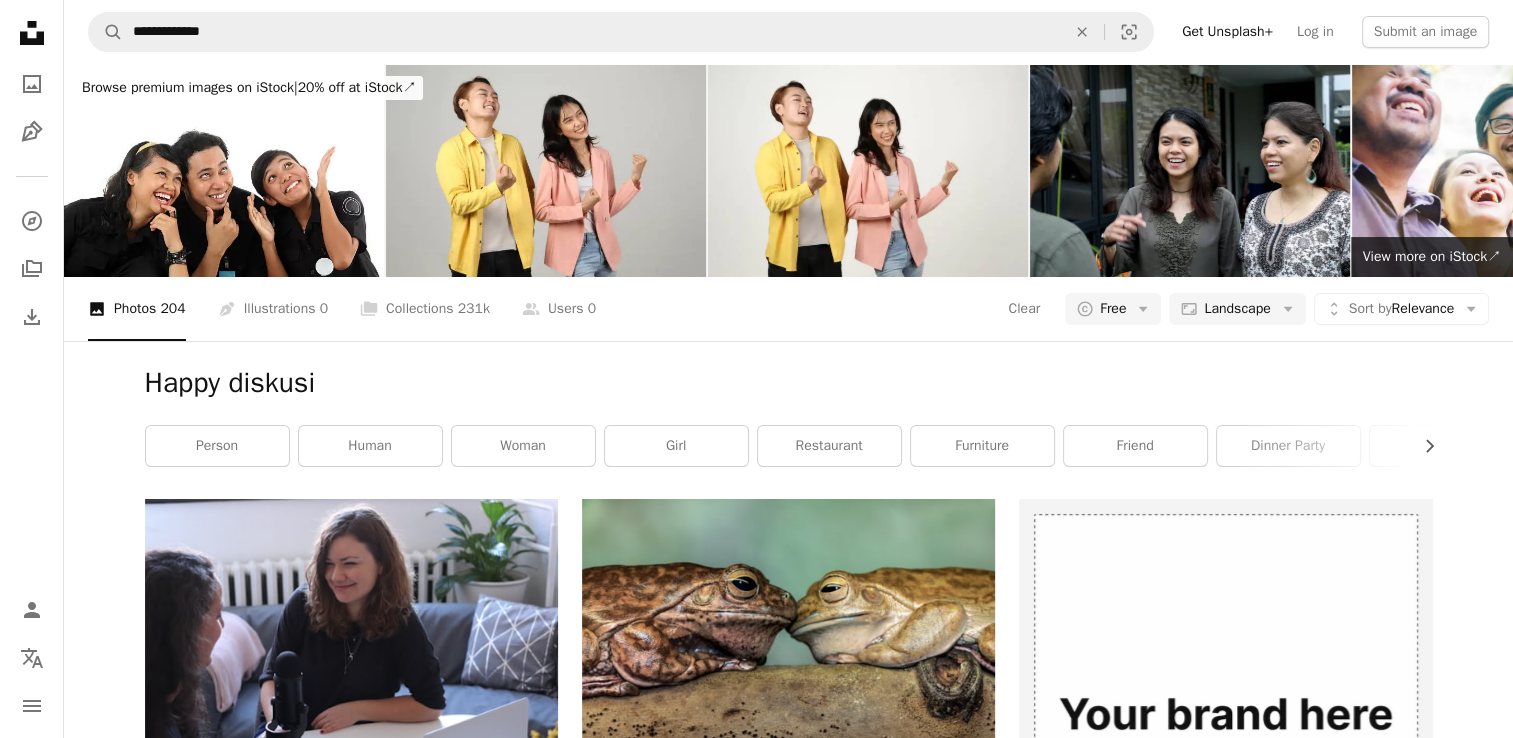 click at bounding box center [788, 8620] 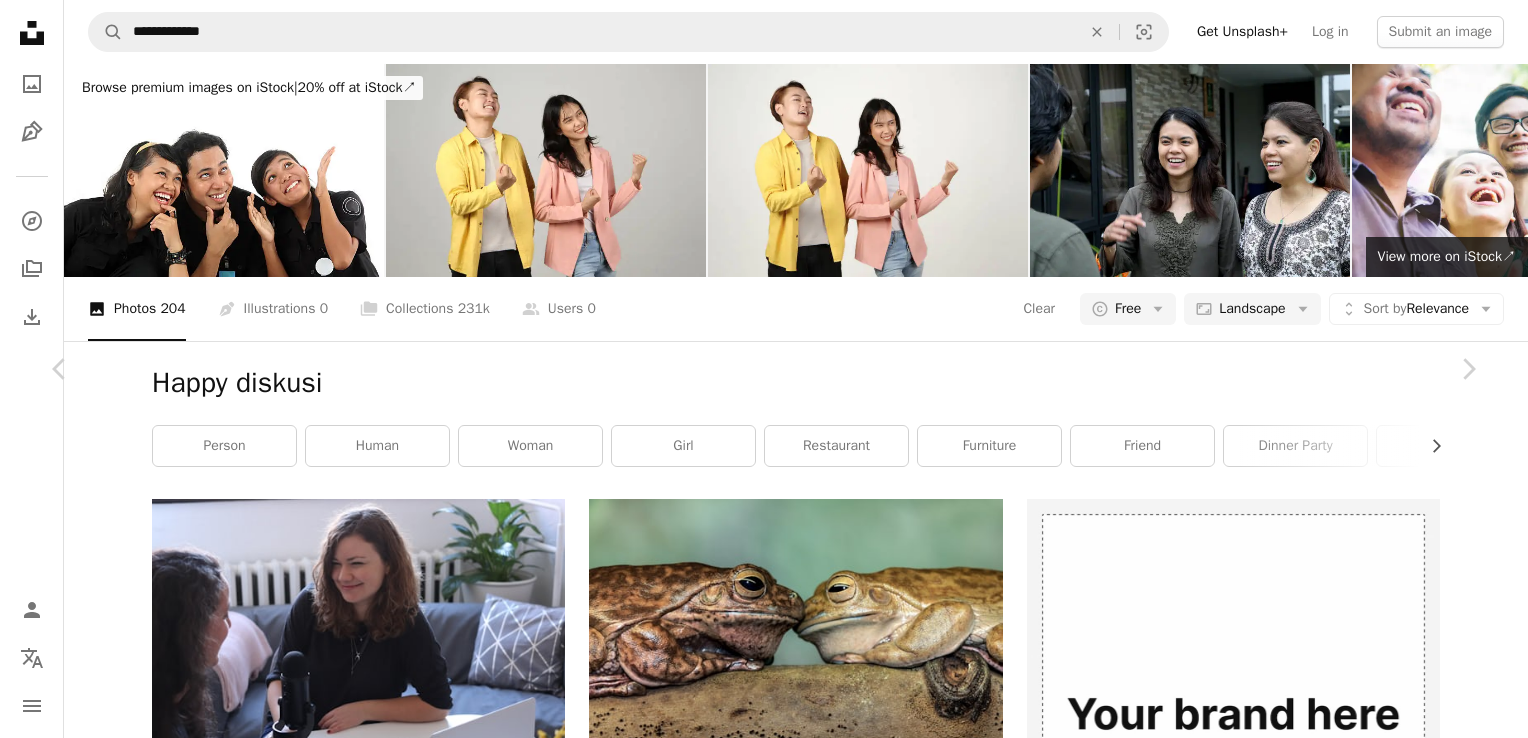 scroll, scrollTop: 4000, scrollLeft: 0, axis: vertical 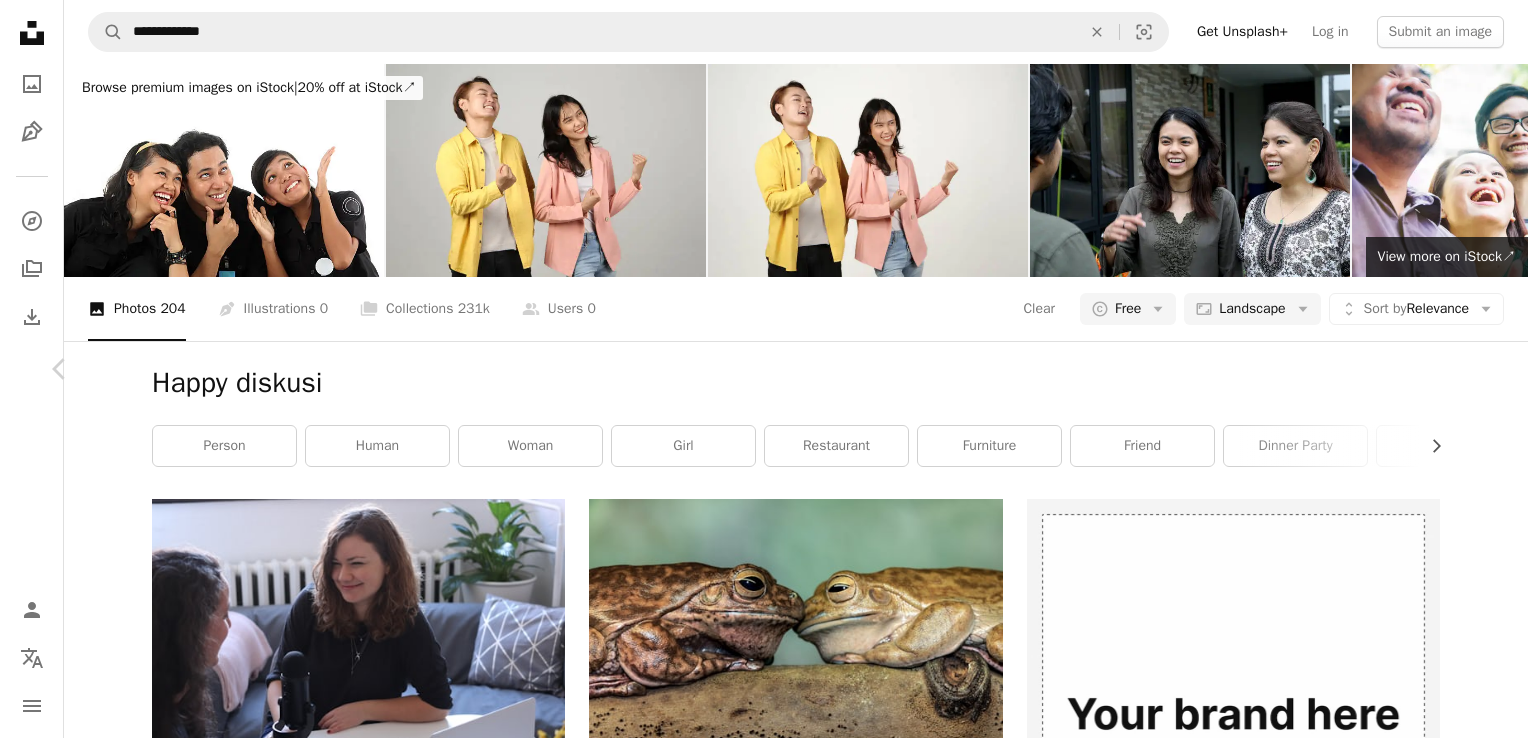 click on "Chevron right" at bounding box center (1468, 369) 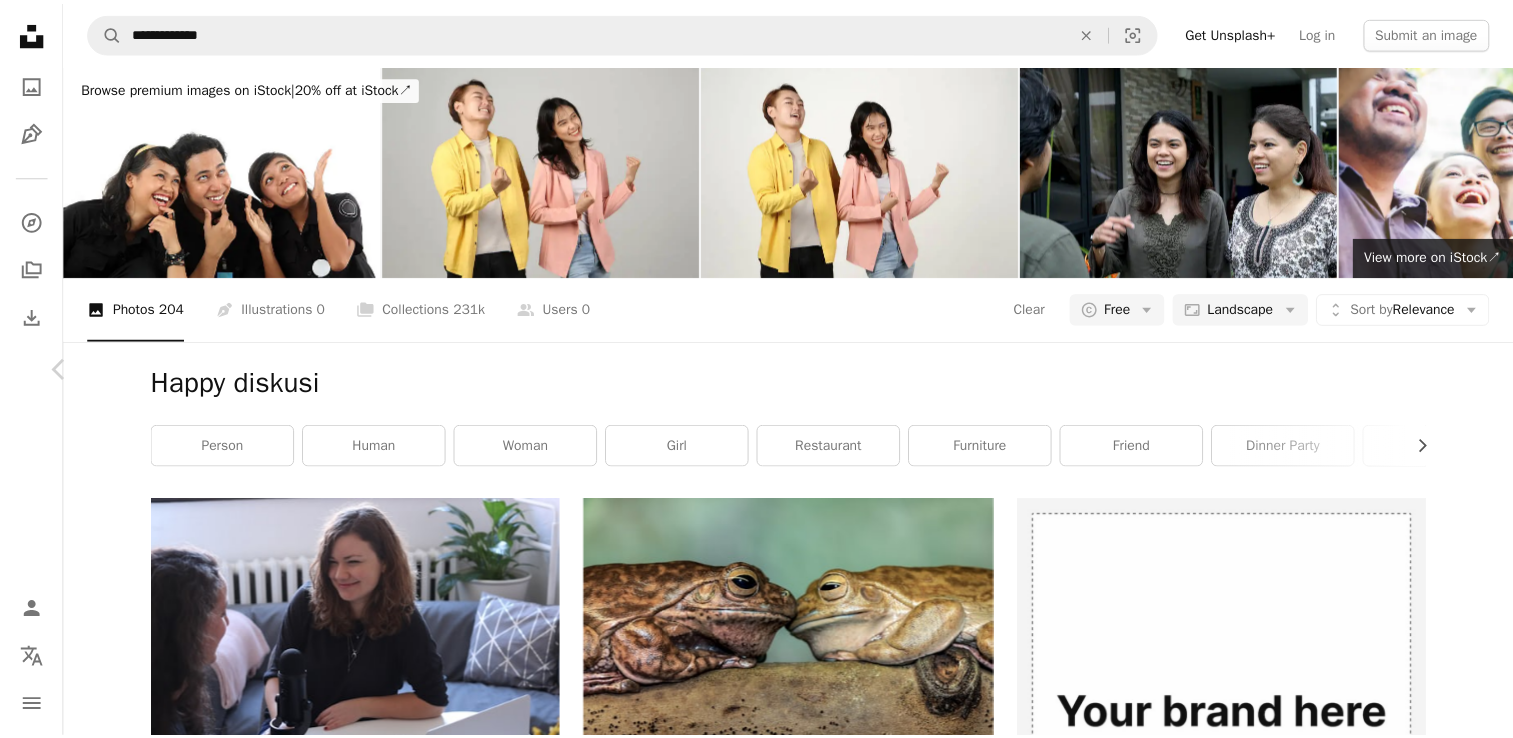 scroll, scrollTop: 0, scrollLeft: 0, axis: both 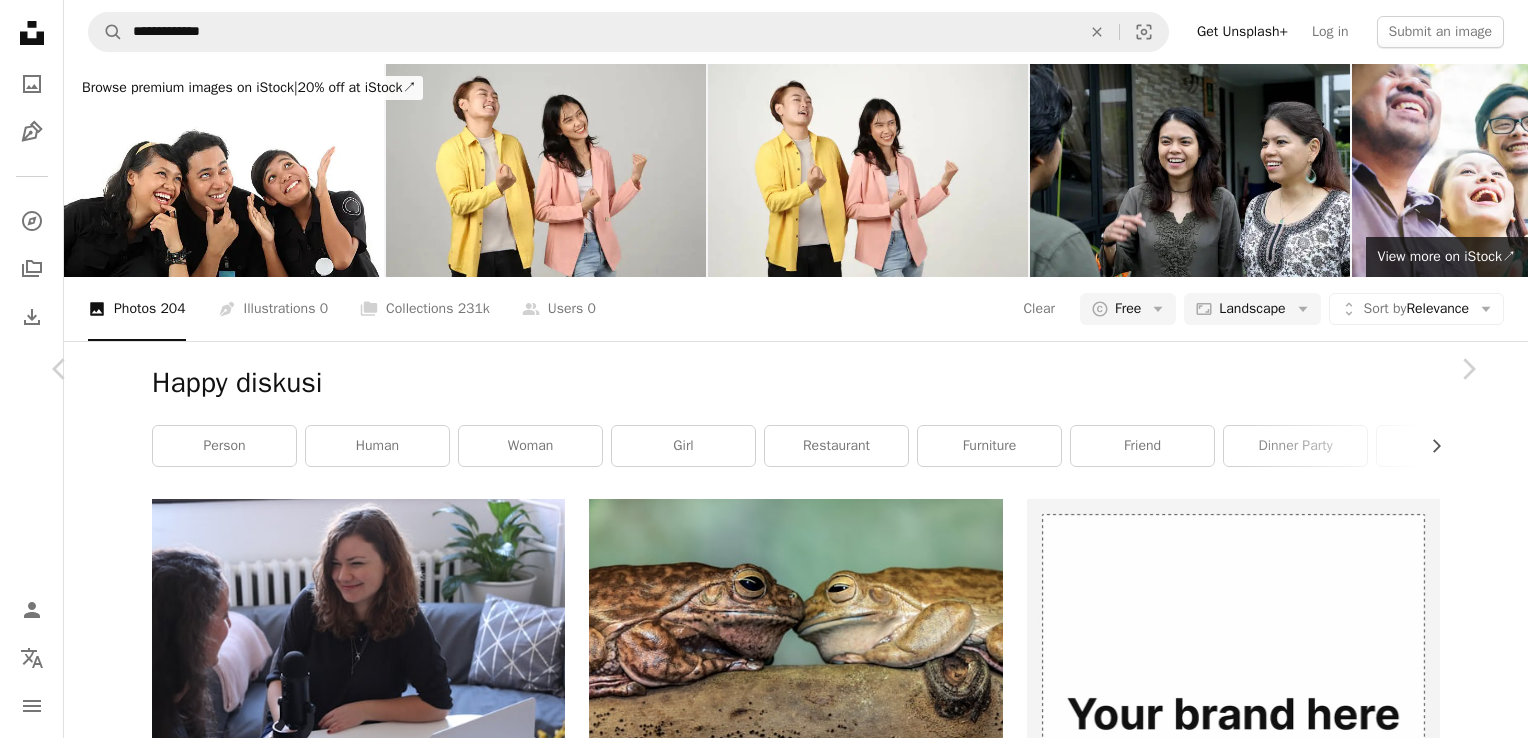 click on "An X shape Chevron left Chevron right Ga [NAME] A heart A plus sign Edit image   Plus sign for Unsplash+ Download free Chevron down Zoom in Views [NUMBER] Downloads [NUMBER] Featured in Photos ,  Business & Work A forward-right arrow Share Info icon Info More Actions Calendar outlined Published on  [MONTH] [DAY], [YEAR] Camera [CAMERA_MAKE], [CAMERA_MODEL] Safety Free to use under the  Unsplash License business happy worker cat black human animal people computer laptop grey furniture table desk pet electronics screen monitor mammal display lcd screen Free stock photos Browse premium related images on iStock  |  Save [PERCENT]% with code UNSPLASH20 View more on iStock  ↗ Related images A heart A plus sign [FIRST] [LAST] Available for hire A checkmark inside of a circle Arrow pointing down Plus sign for Unsplash+ A heart A plus sign Getty Images For  Unsplash+ A lock   Download A heart A plus sign [FIRST] [LAST] Available for hire A checkmark inside of a circle Arrow pointing down A heart A plus sign Samsung Memory Arrow pointing down A heart For" at bounding box center [764, 16151] 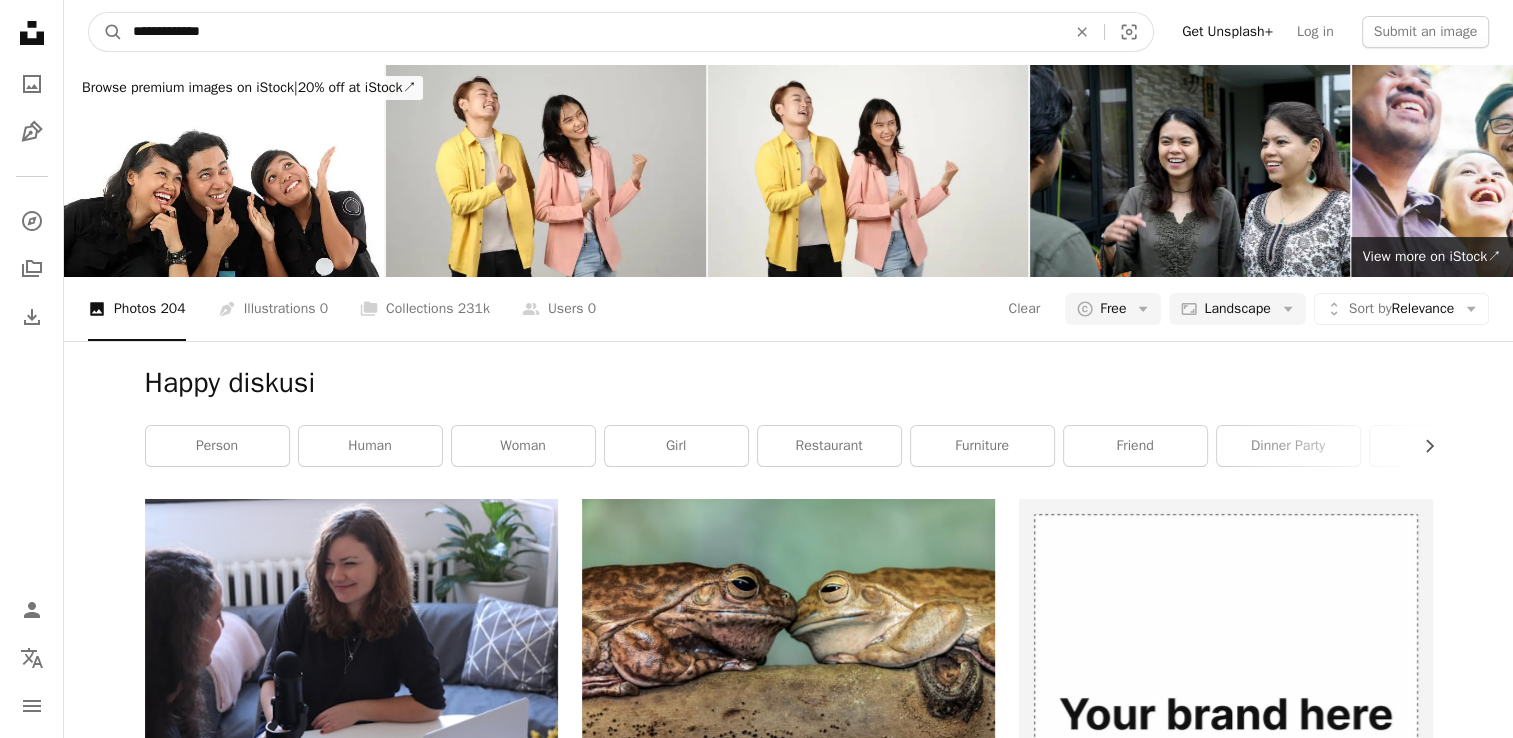 drag, startPoint x: 244, startPoint y: 42, endPoint x: 16, endPoint y: 27, distance: 228.49289 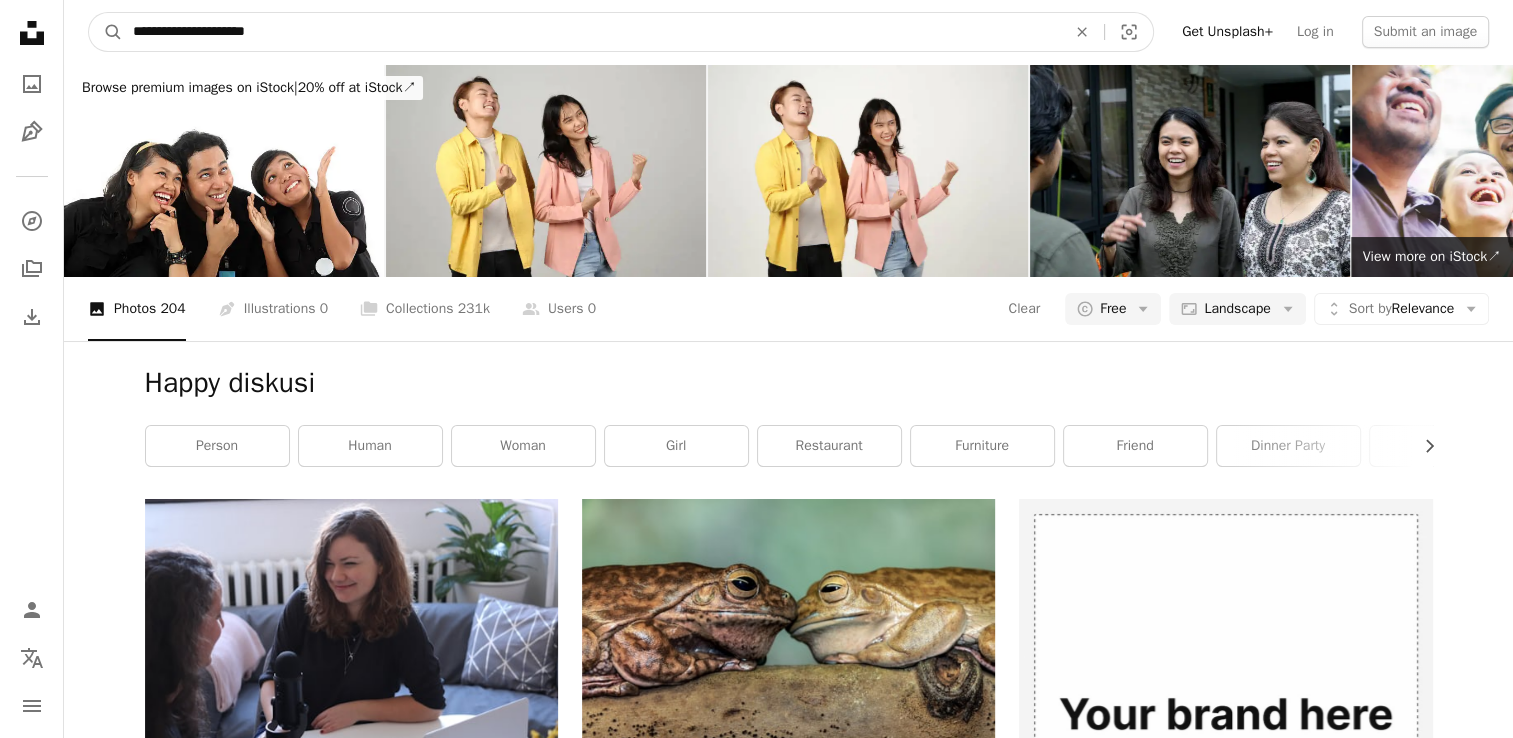 type on "**********" 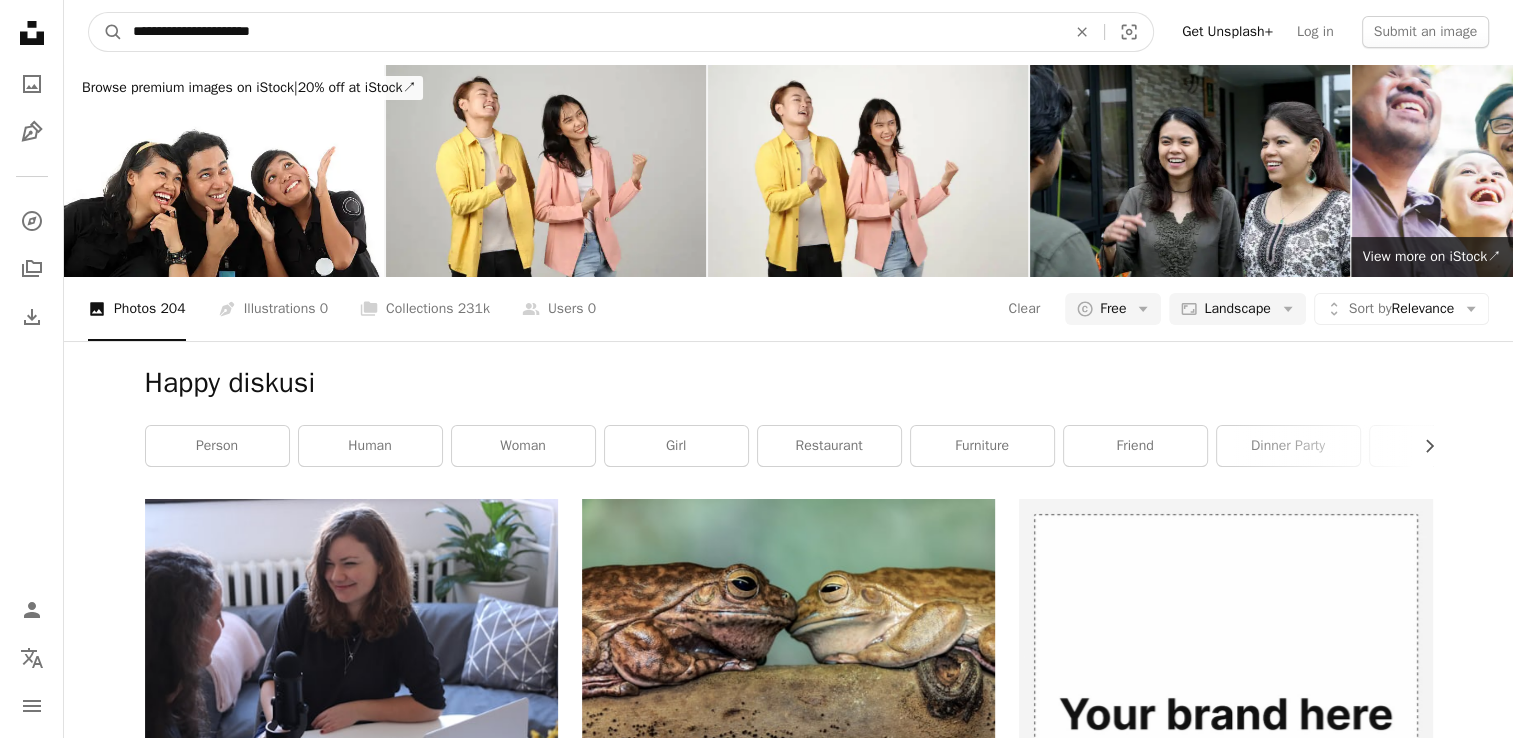 click on "A magnifying glass" at bounding box center [106, 32] 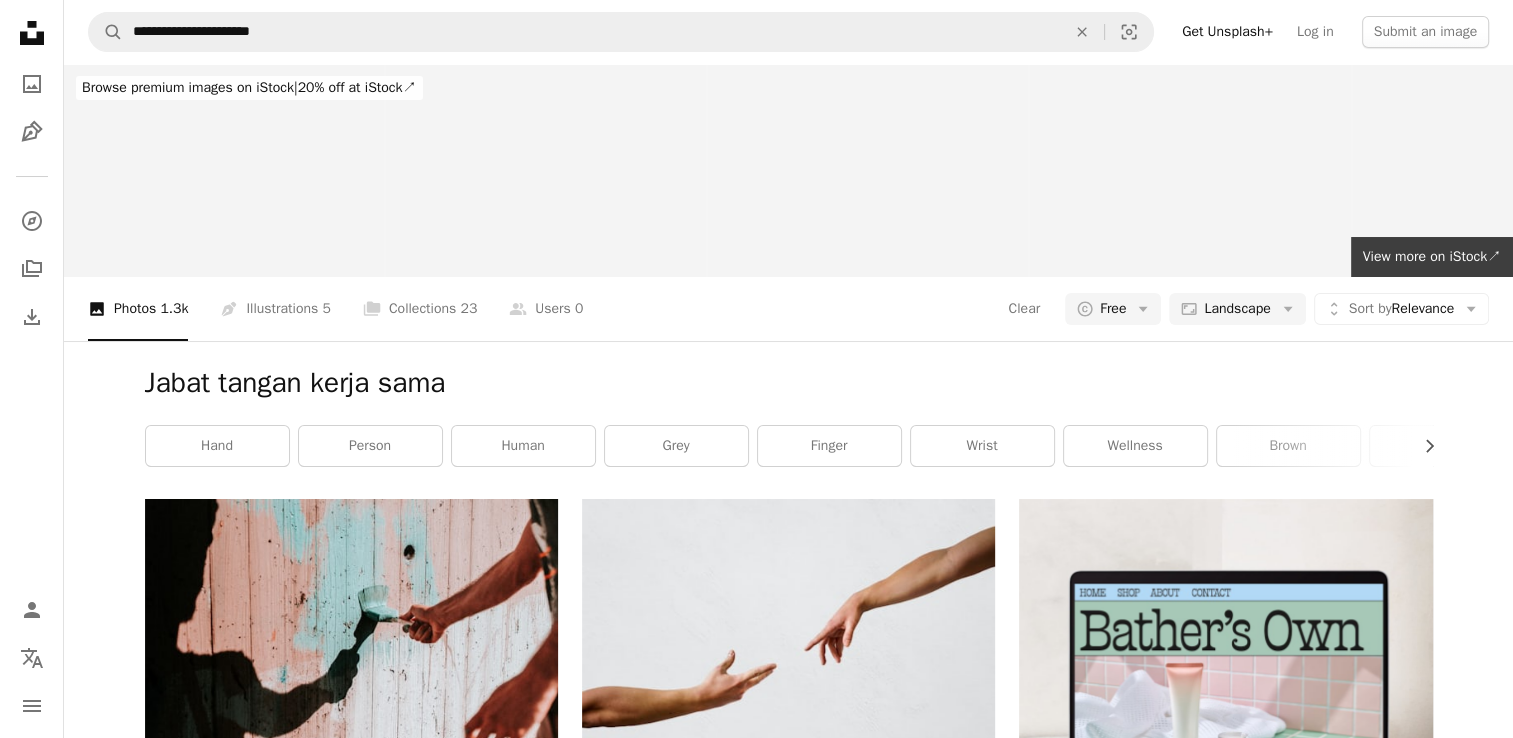 scroll, scrollTop: 2300, scrollLeft: 0, axis: vertical 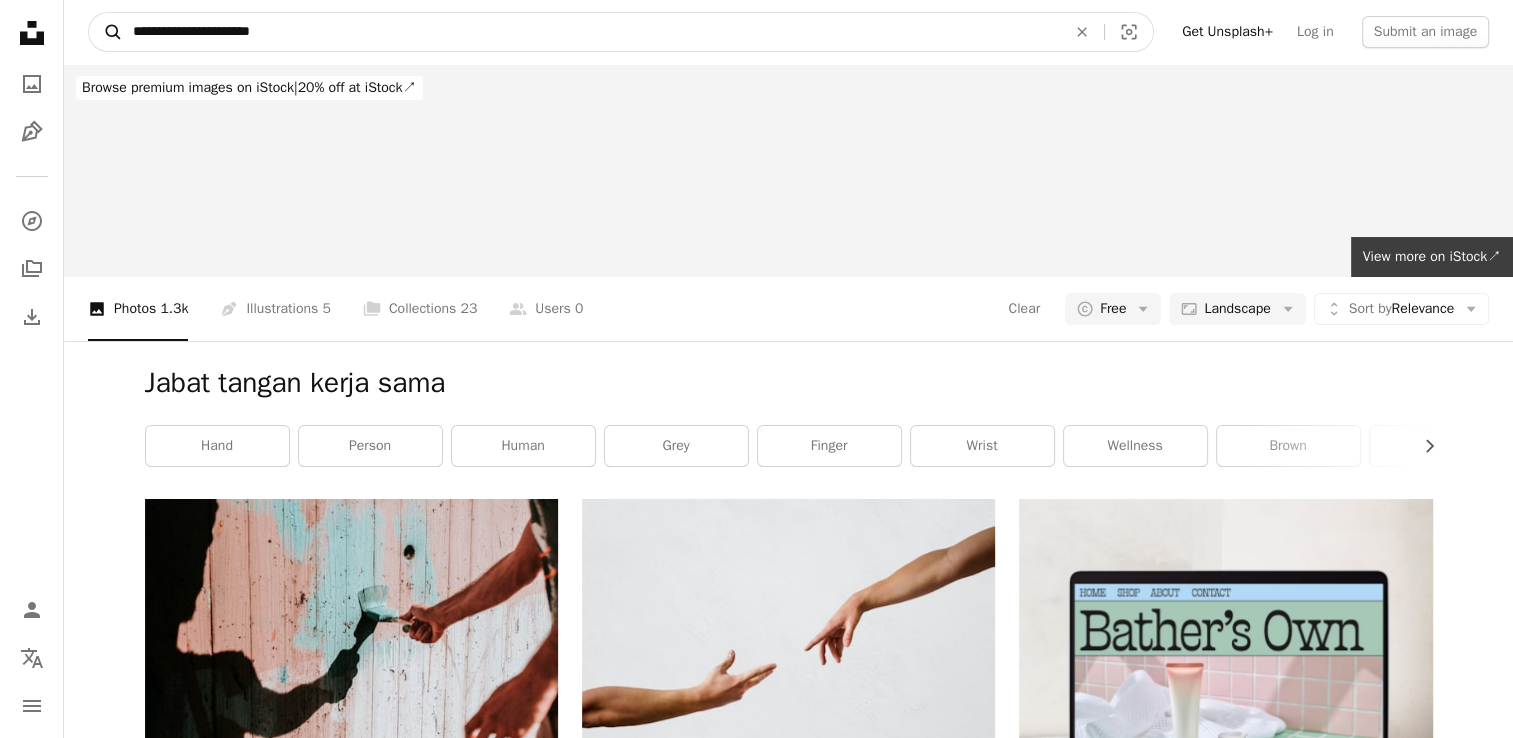 drag, startPoint x: 343, startPoint y: 38, endPoint x: 118, endPoint y: 50, distance: 225.31978 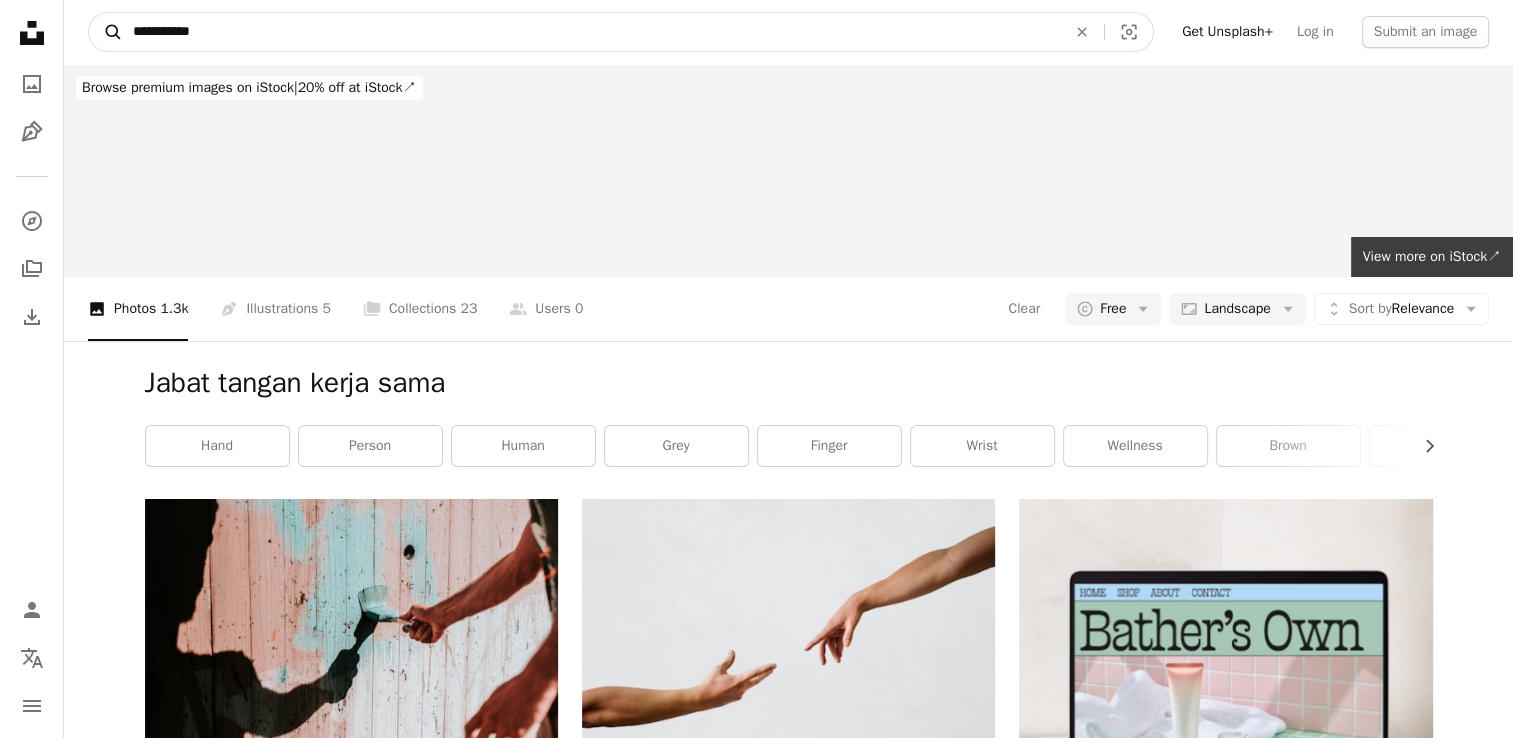 type on "**********" 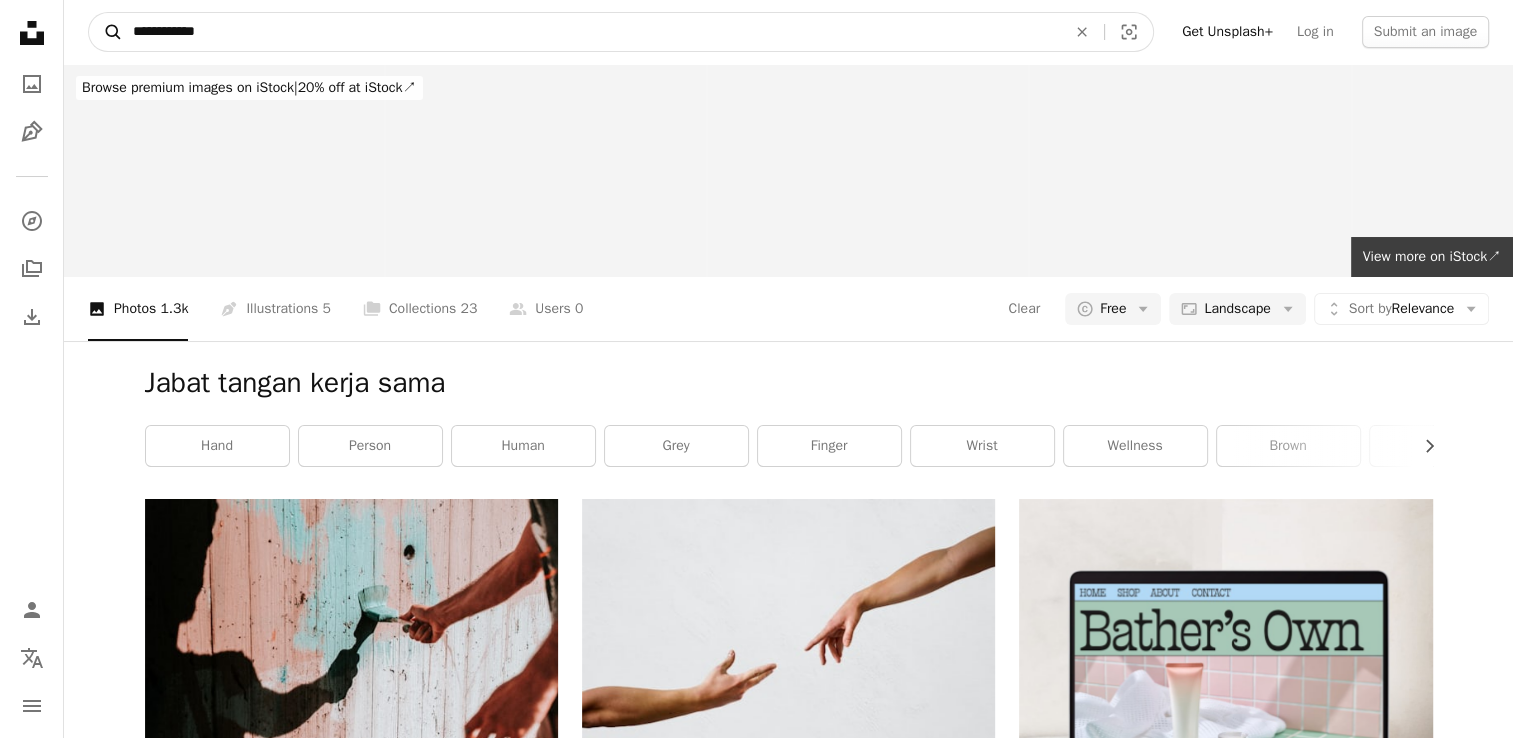 click on "A magnifying glass" at bounding box center (106, 32) 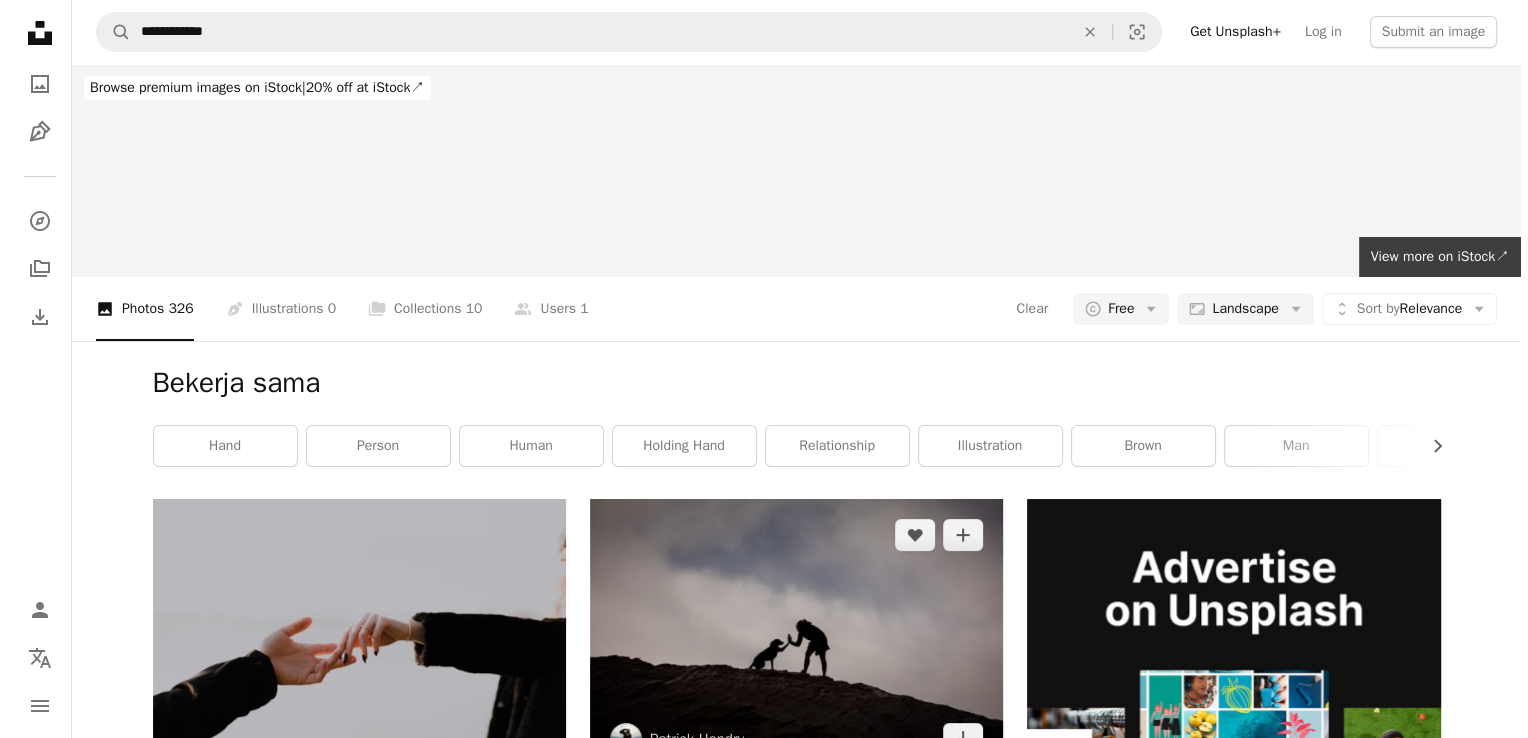 scroll, scrollTop: 0, scrollLeft: 0, axis: both 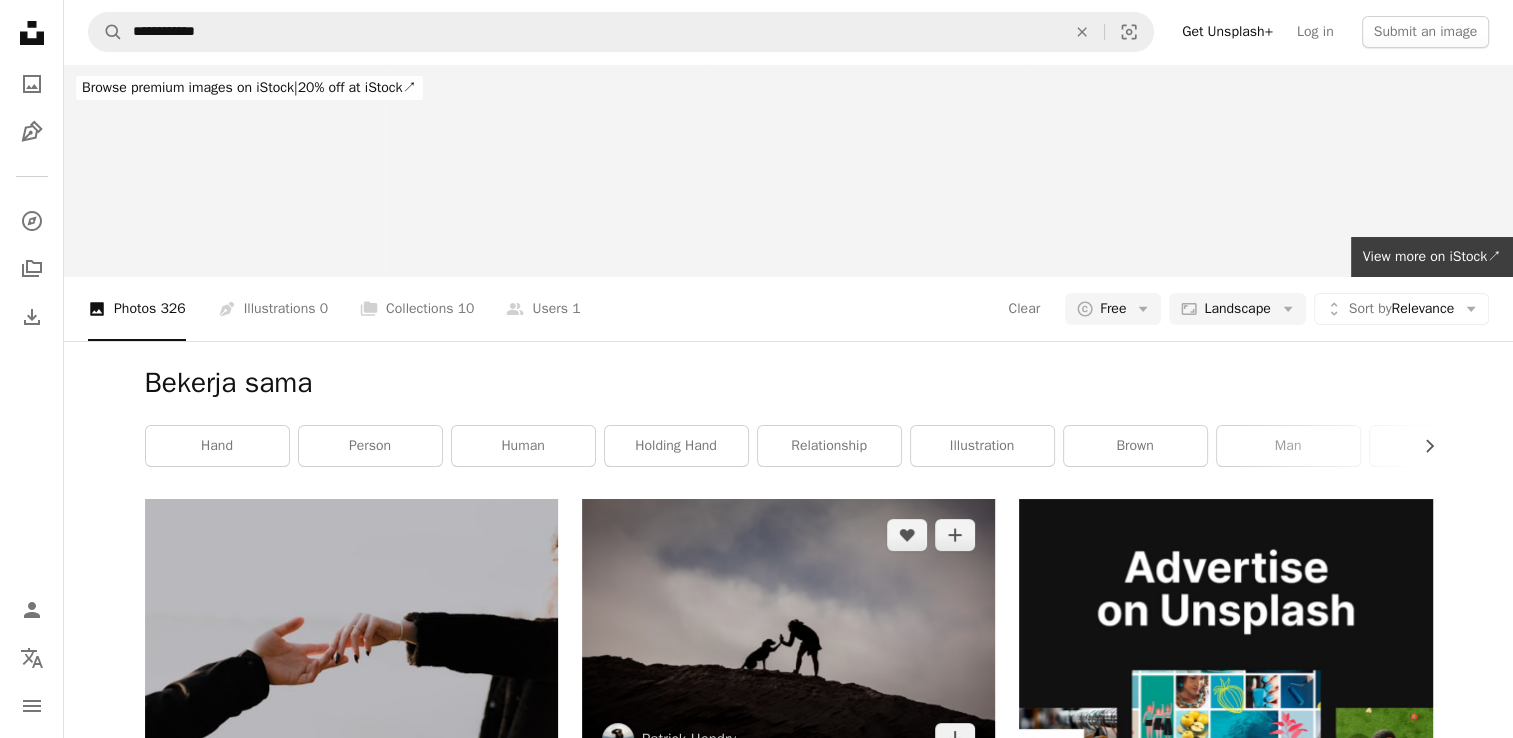 click at bounding box center (788, 636) 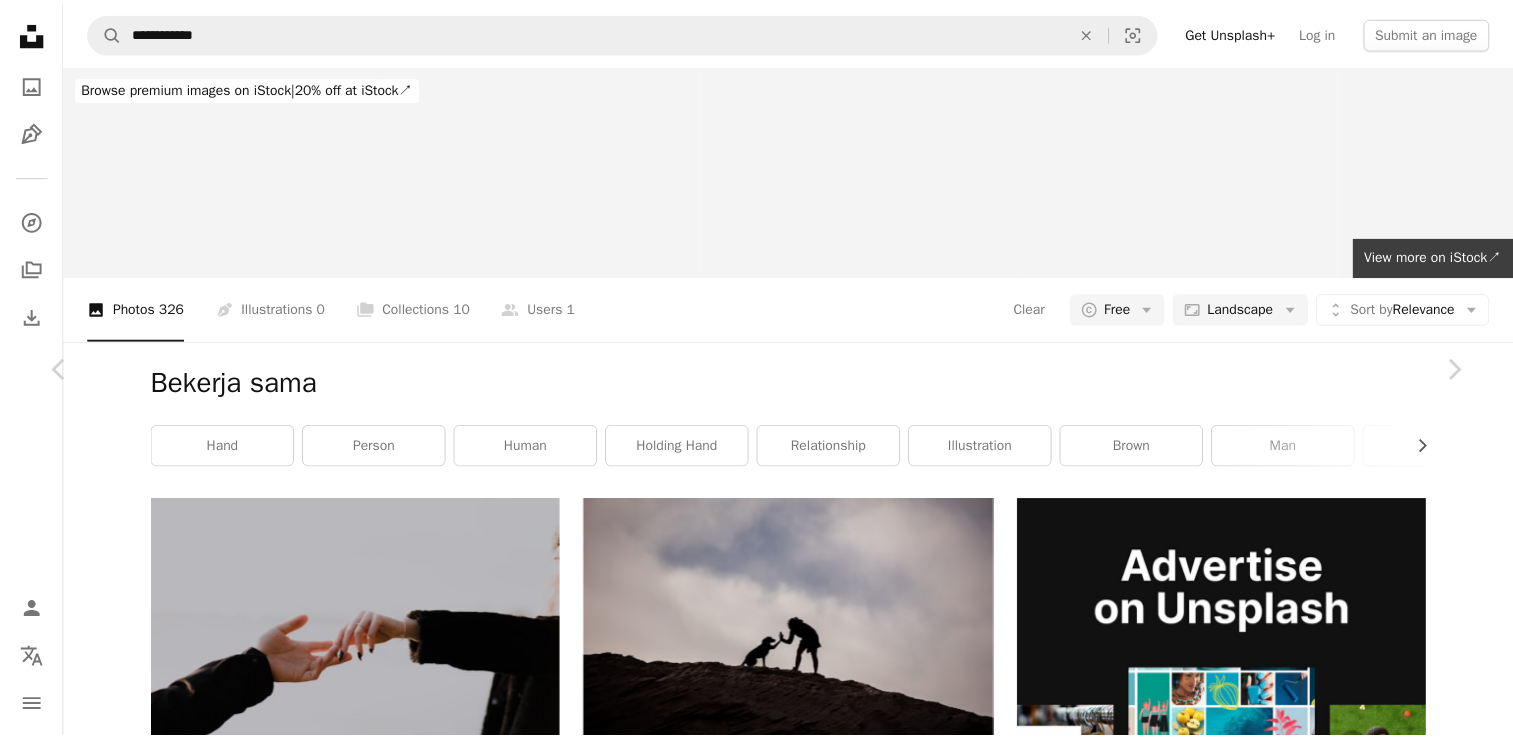 scroll, scrollTop: 1800, scrollLeft: 0, axis: vertical 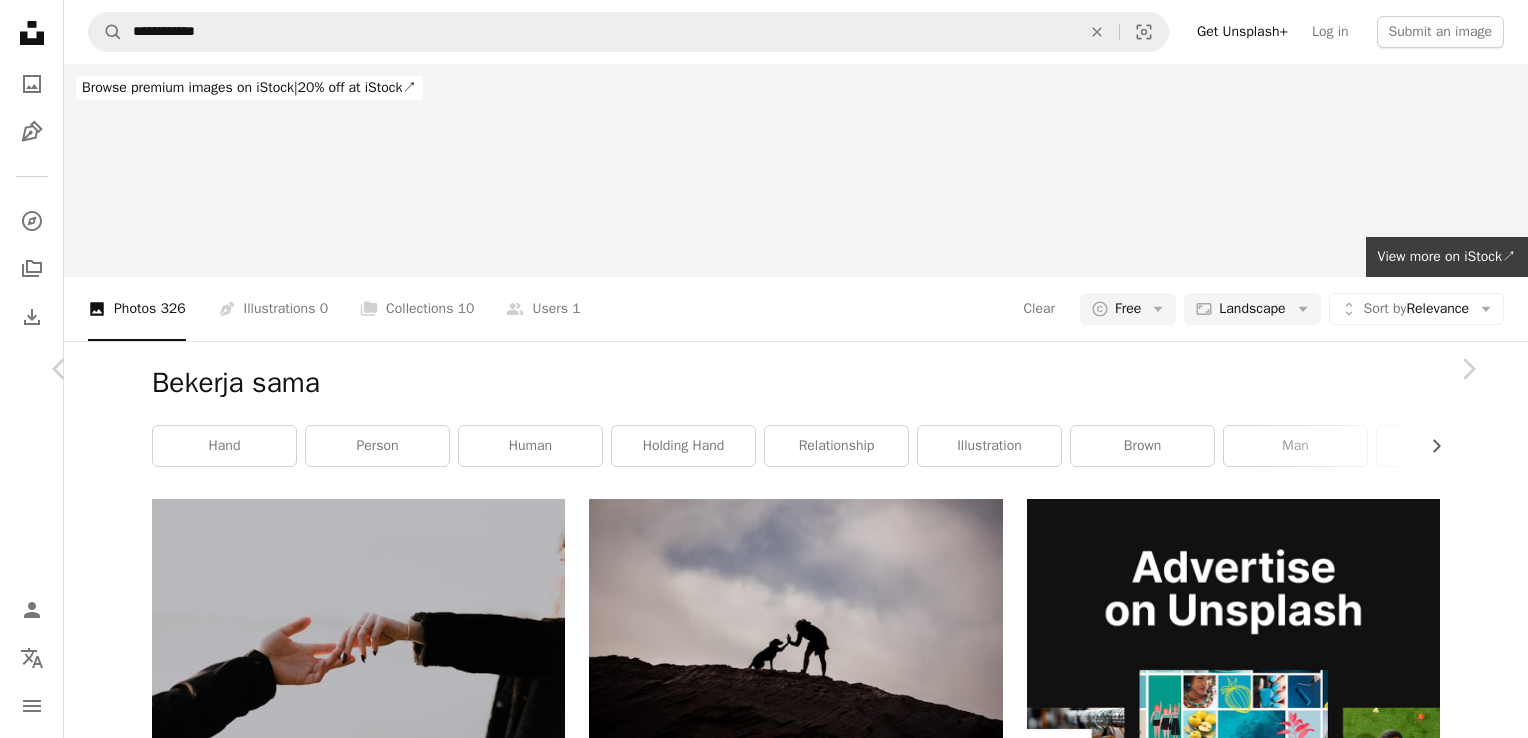 click on "An X shape Chevron left Chevron right [FIRST] [LAST] A heart A plus sign Edit image   Plus sign for Unsplash+ Download free Chevron down Zoom in Views [NUMBER] Downloads [NUMBER] Featured in Photos A forward-right arrow Share Info icon Info More Actions Calendar outlined Published on  [DATE], [YEAR] Camera [CAMERA_MAKE], [CAMERA_MODEL] Safety Free to use under the  Unsplash License human animal bird photo grey sport photography sports adventure silhouette outdoors climbing rock climbing leisure activities Free stock photos Browse premium related images on iStock  |  Save [PERCENT]% with code UNSPLASH20 View more on iStock  ↗ Related images A heart A plus sign [FIRST] [LAST] Arrow pointing down A heart A plus sign [FIRST] [LAST] Arrow pointing down A heart A plus sign [FIRST] [LAST] Available for hire A checkmark inside of a circle Arrow pointing down A heart A plus sign [FIRST] [LAST] Available for hire A checkmark inside of a circle Arrow pointing down A heart A plus sign [FIRST] [LAST] Arrow pointing down" at bounding box center (764, 4506) 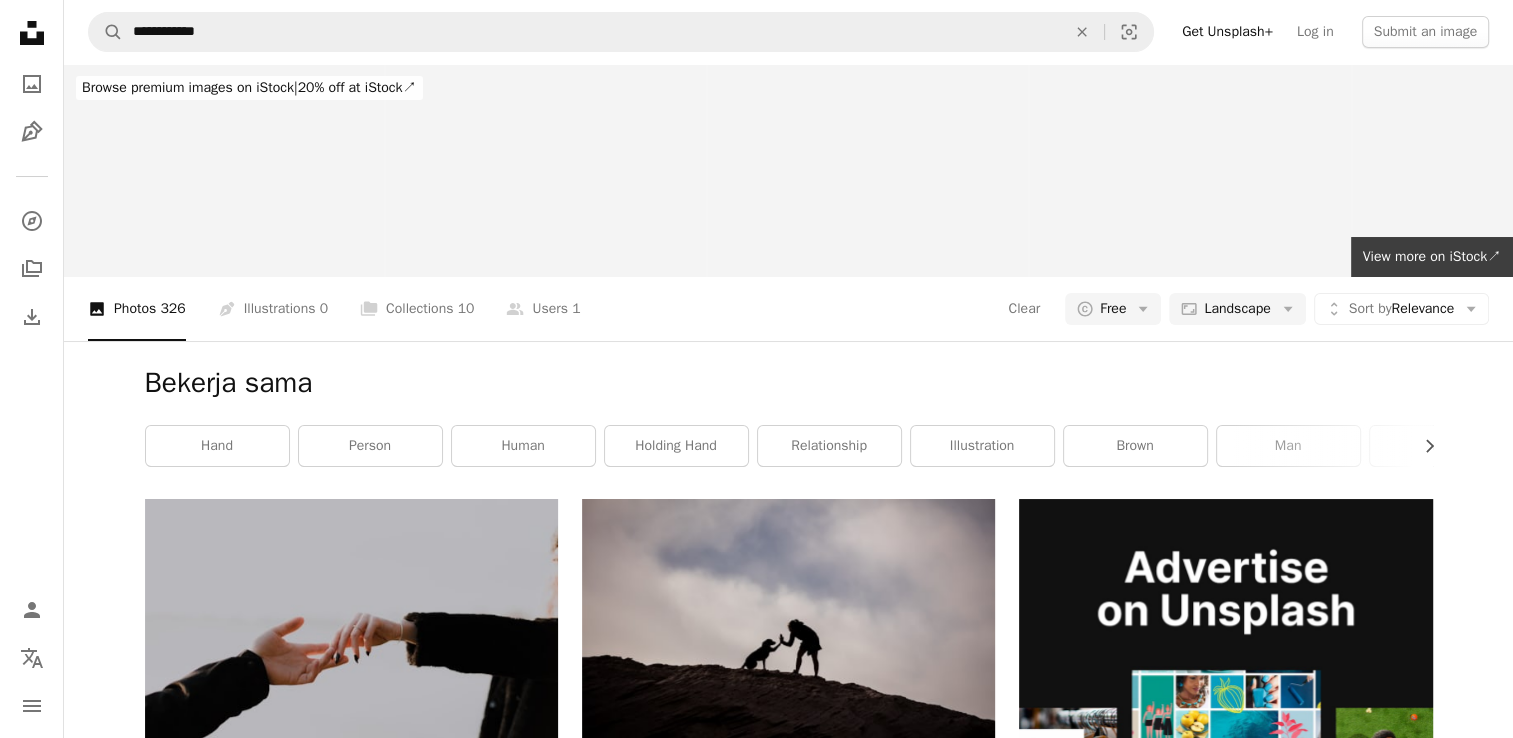 scroll, scrollTop: 2200, scrollLeft: 0, axis: vertical 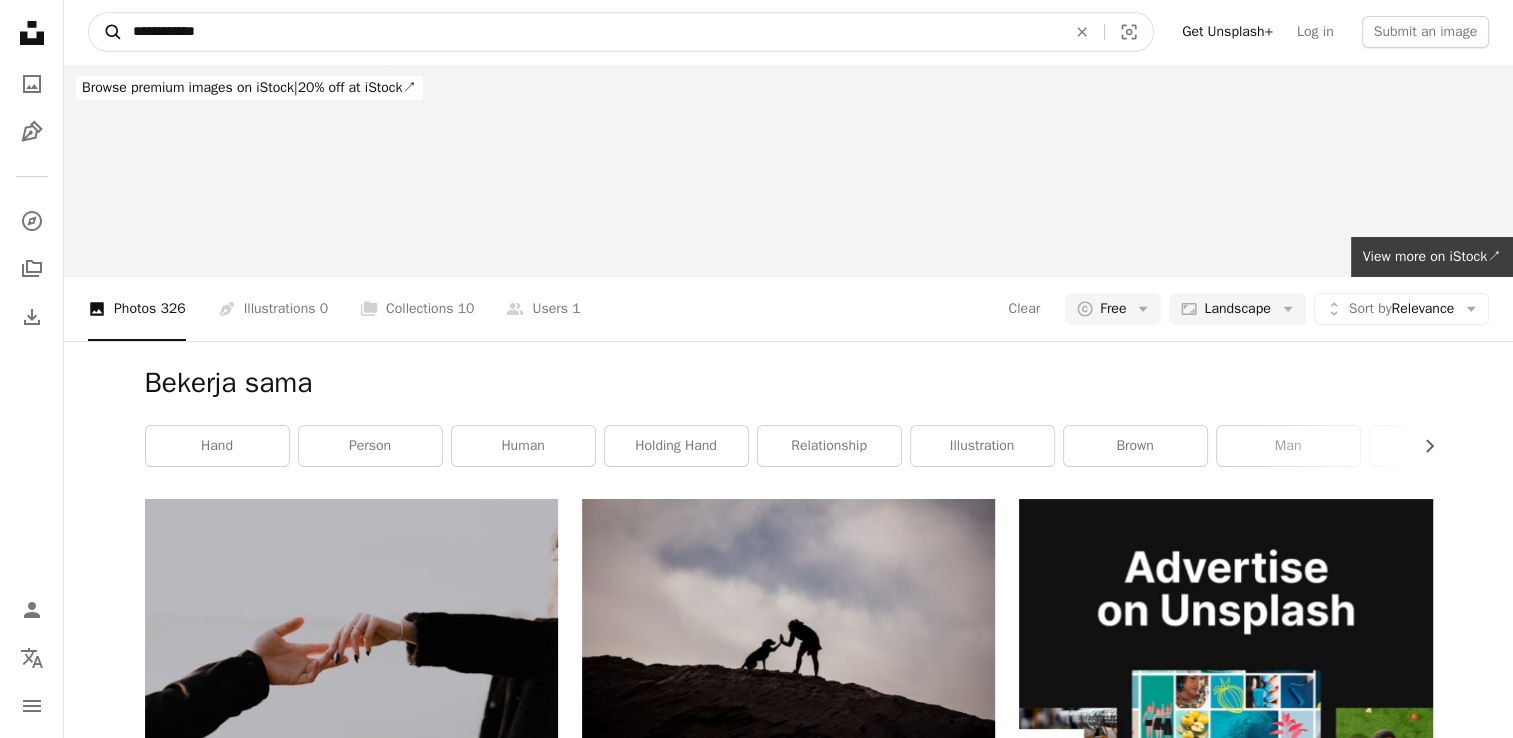 drag, startPoint x: 246, startPoint y: 35, endPoint x: 115, endPoint y: 30, distance: 131.09538 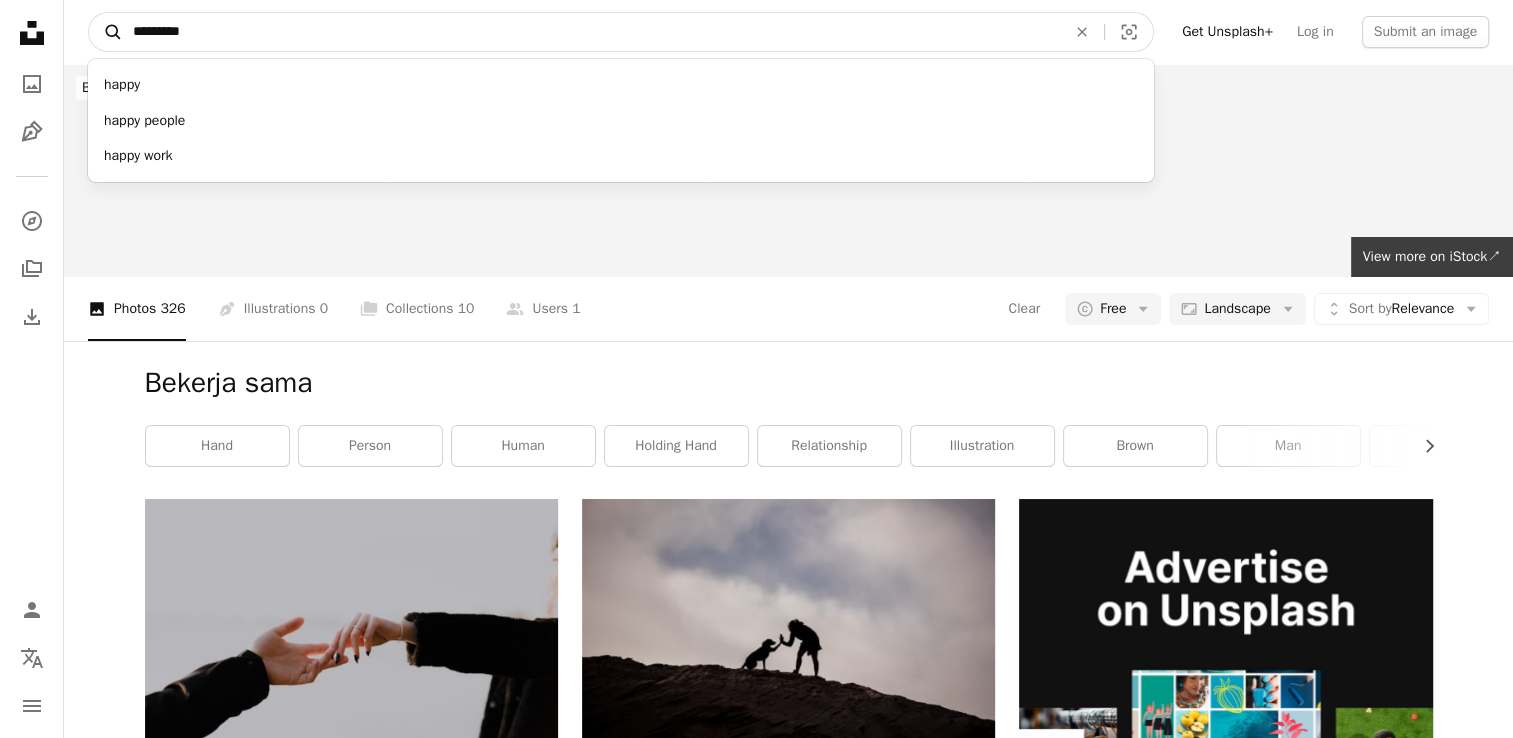 type on "**********" 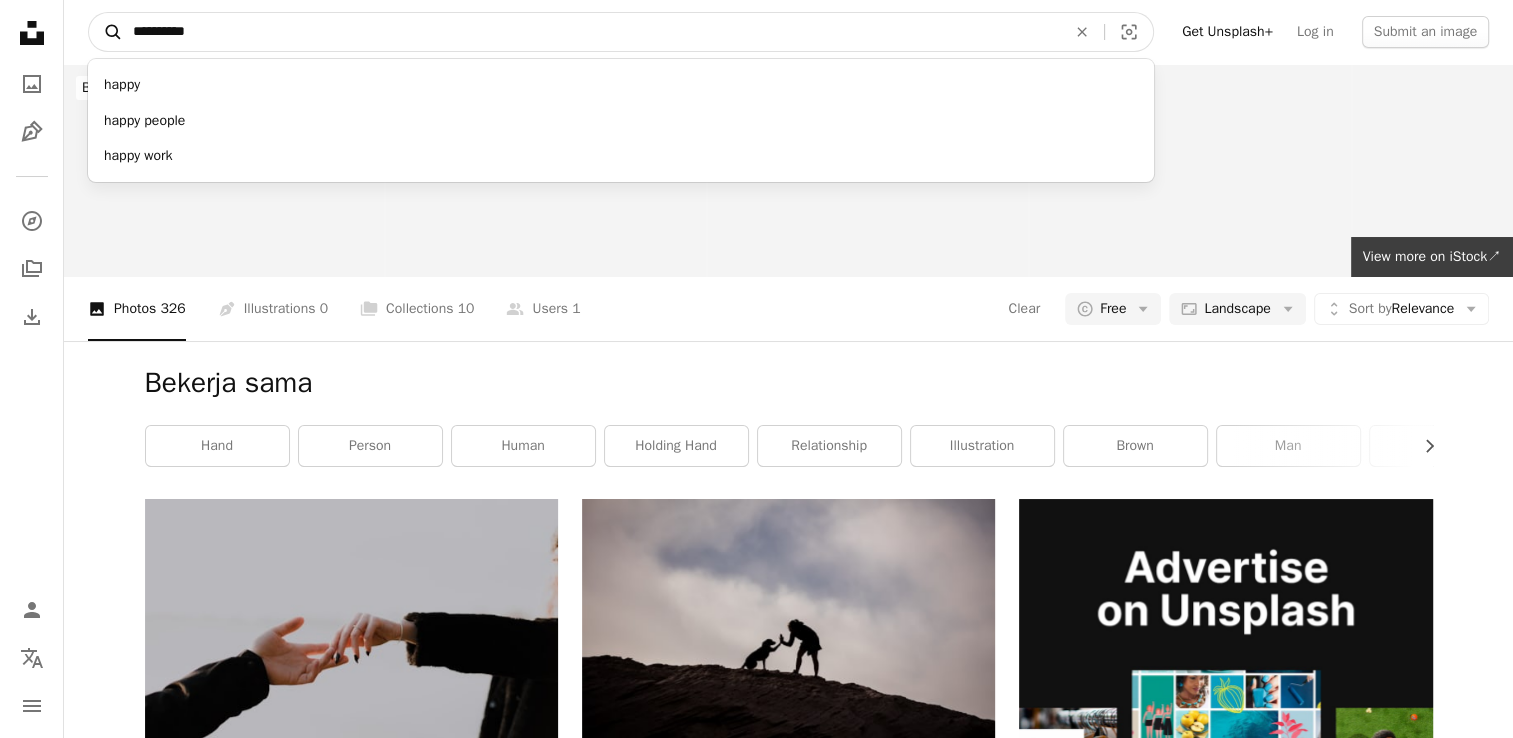 click on "A magnifying glass" at bounding box center [106, 32] 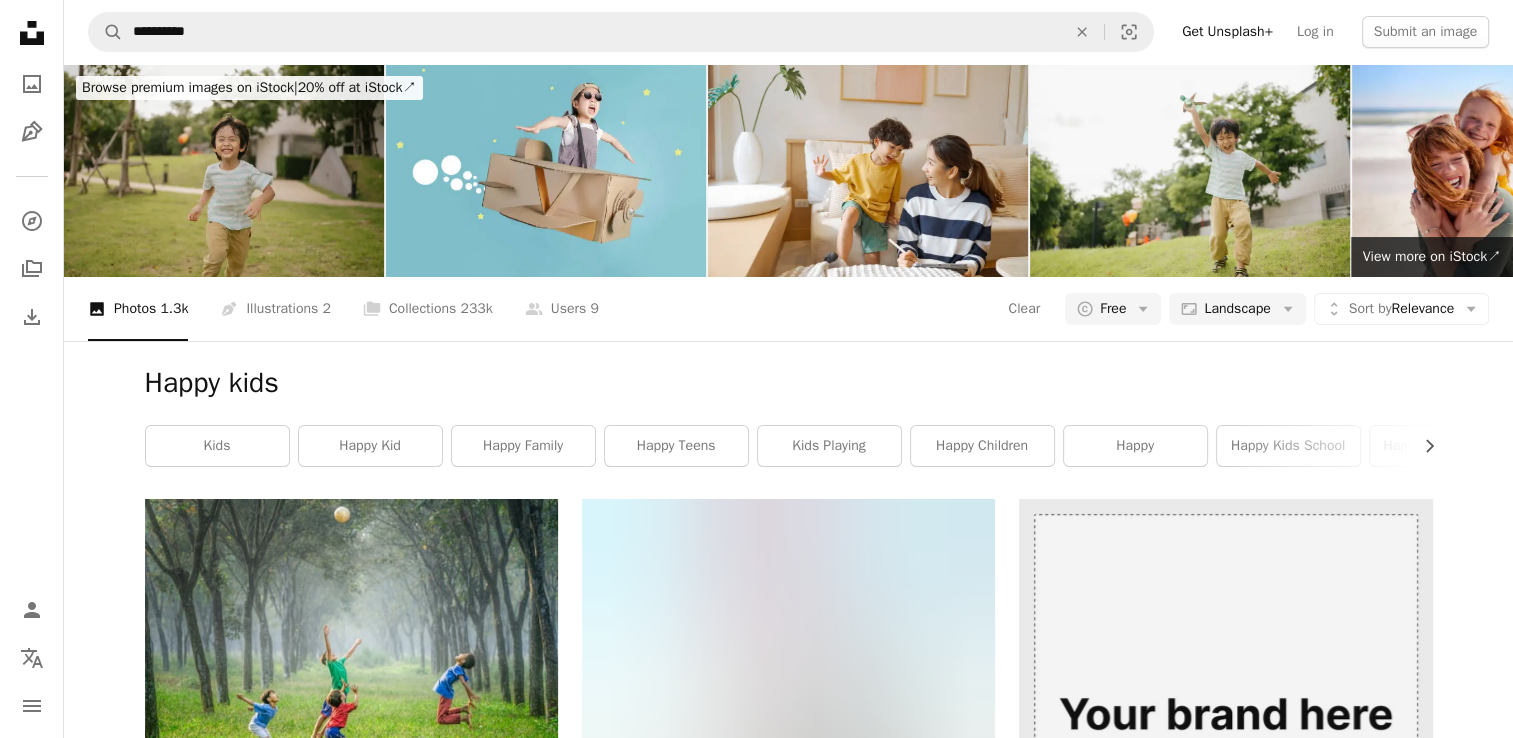 scroll, scrollTop: 300, scrollLeft: 0, axis: vertical 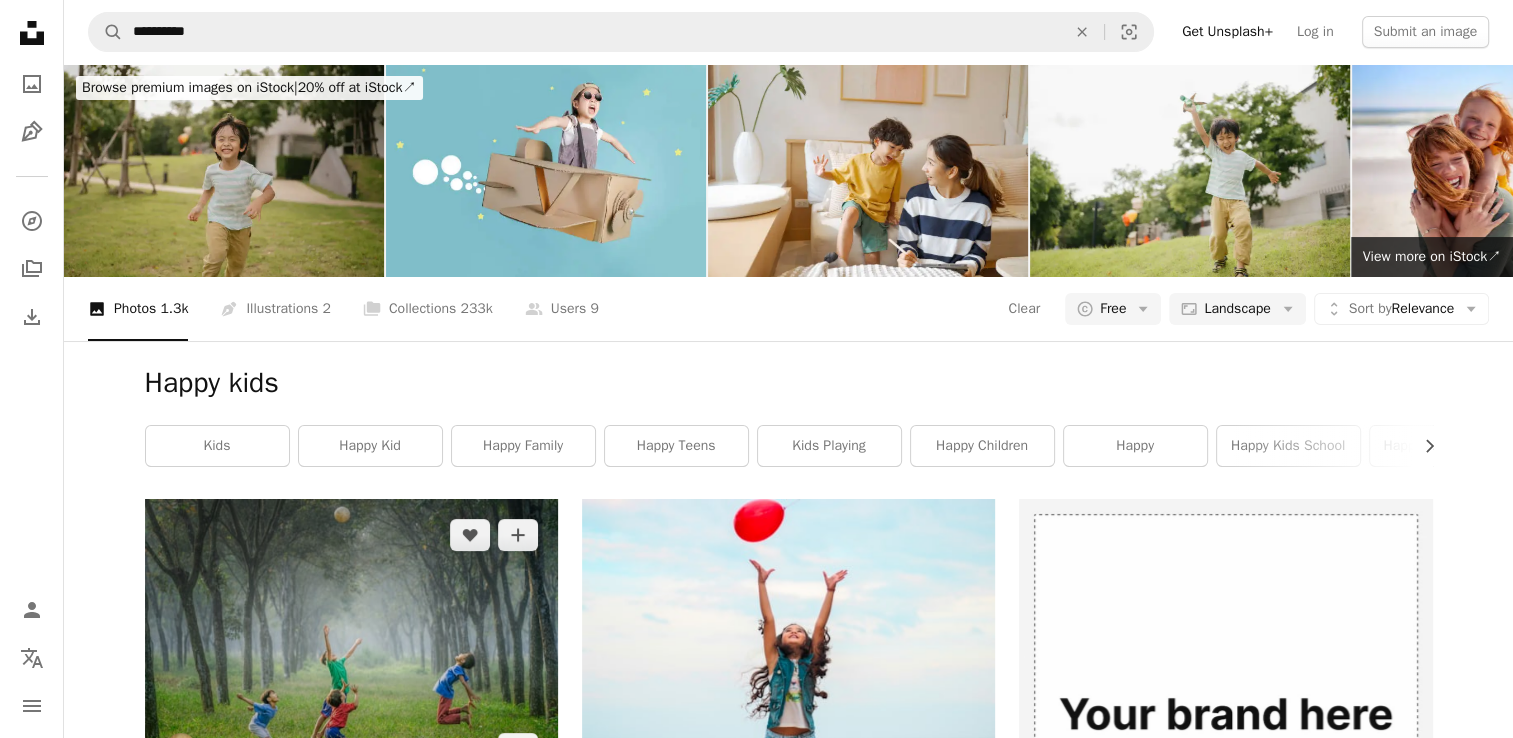 click at bounding box center [351, 642] 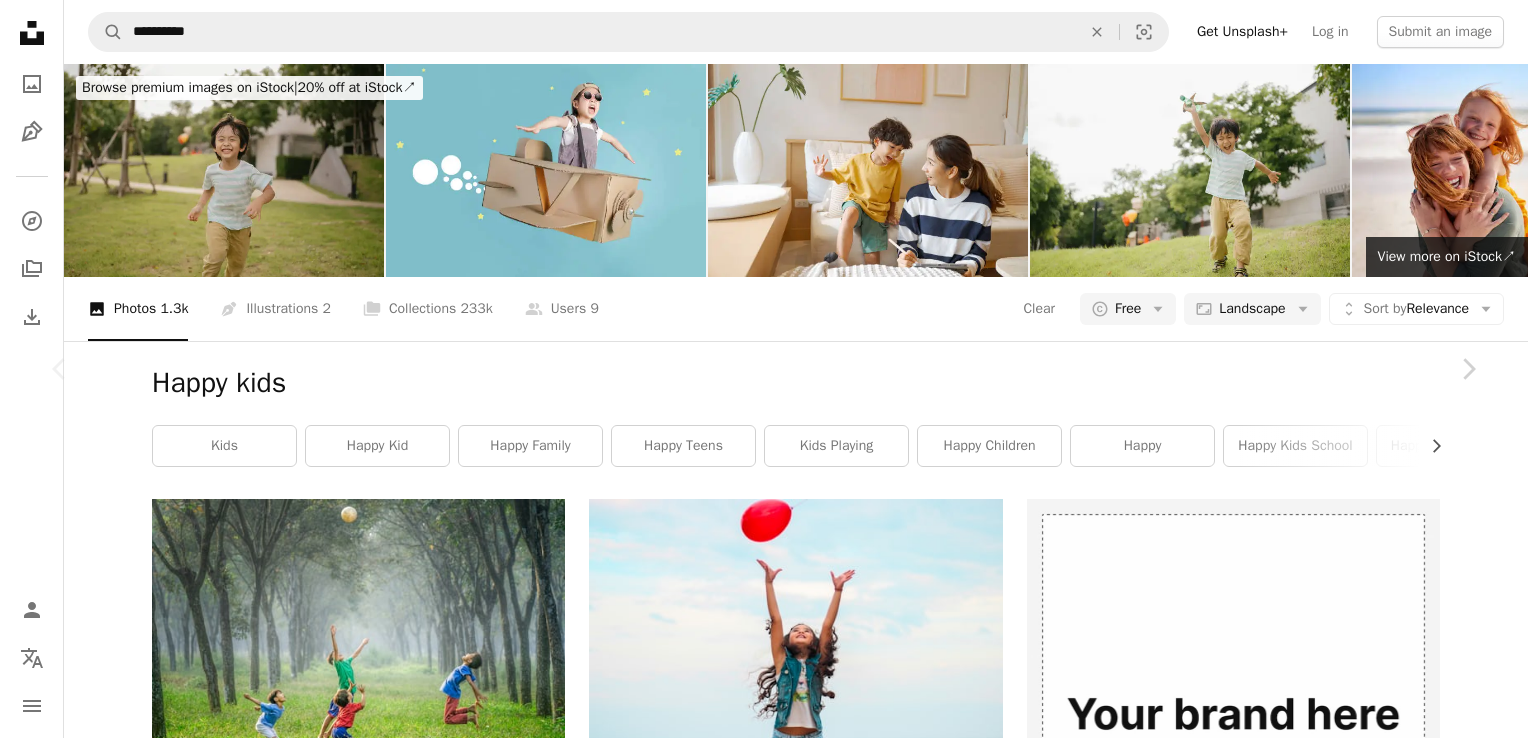 click on "Download free" at bounding box center [1279, 4054] 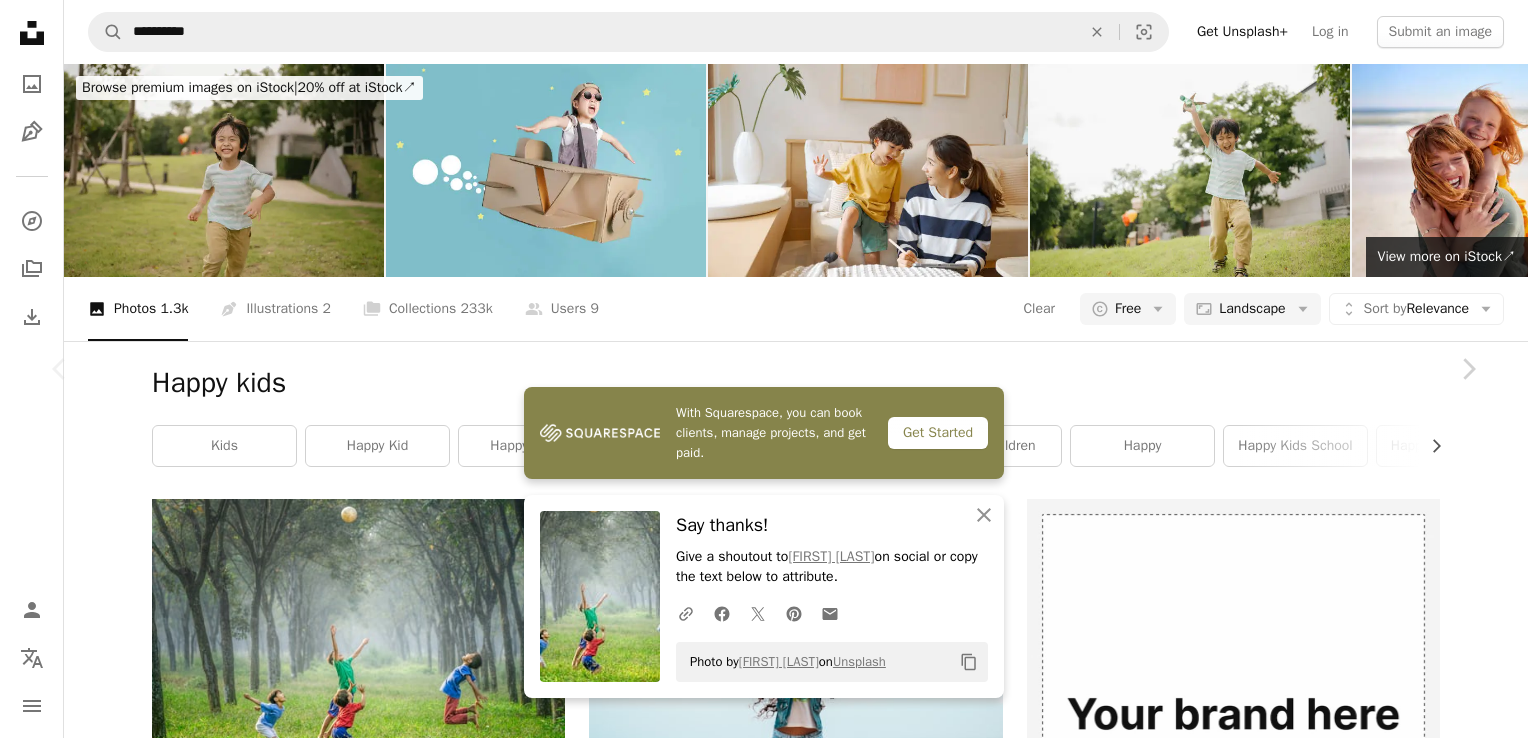click on "Zoom in" at bounding box center (756, 4385) 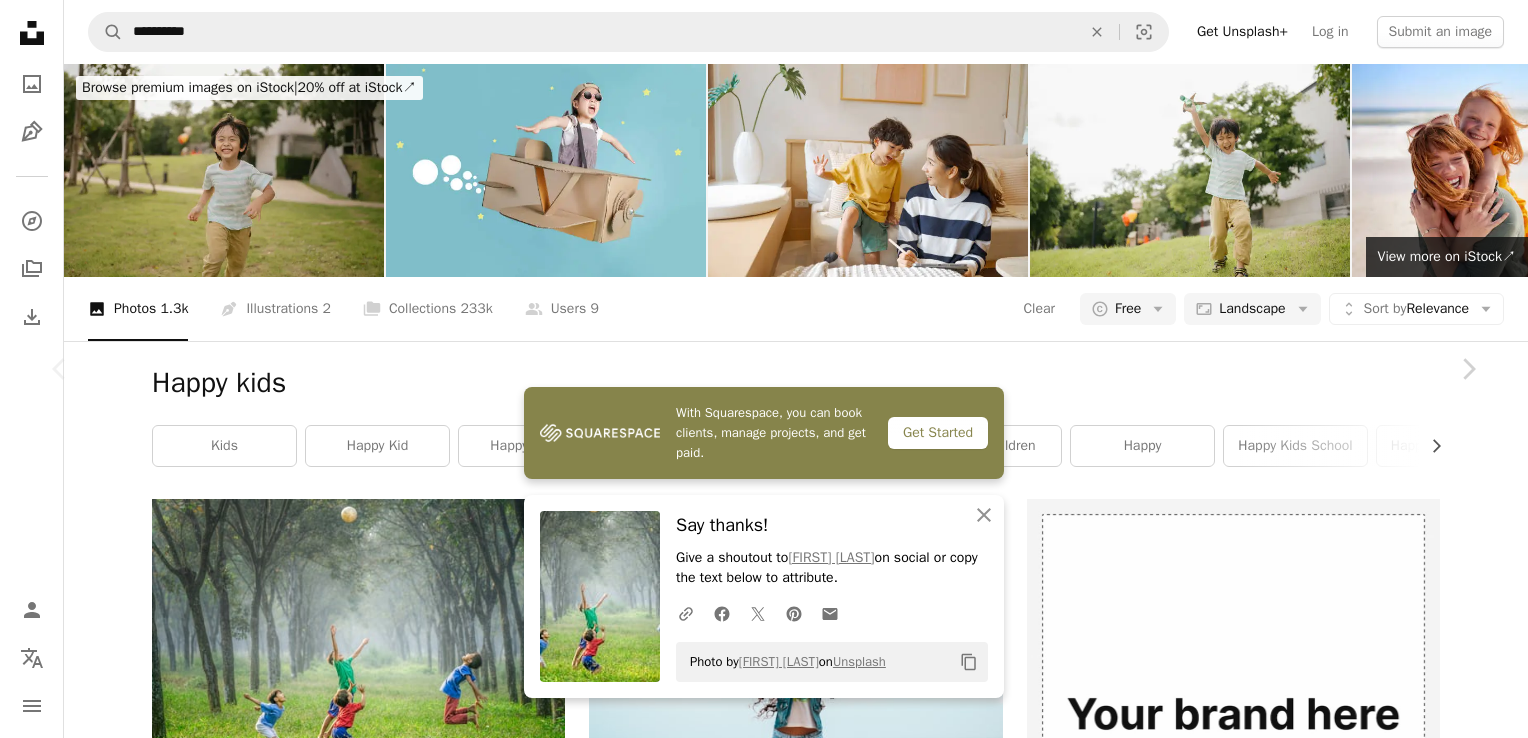 click on "Zoom in" at bounding box center [756, 4385] 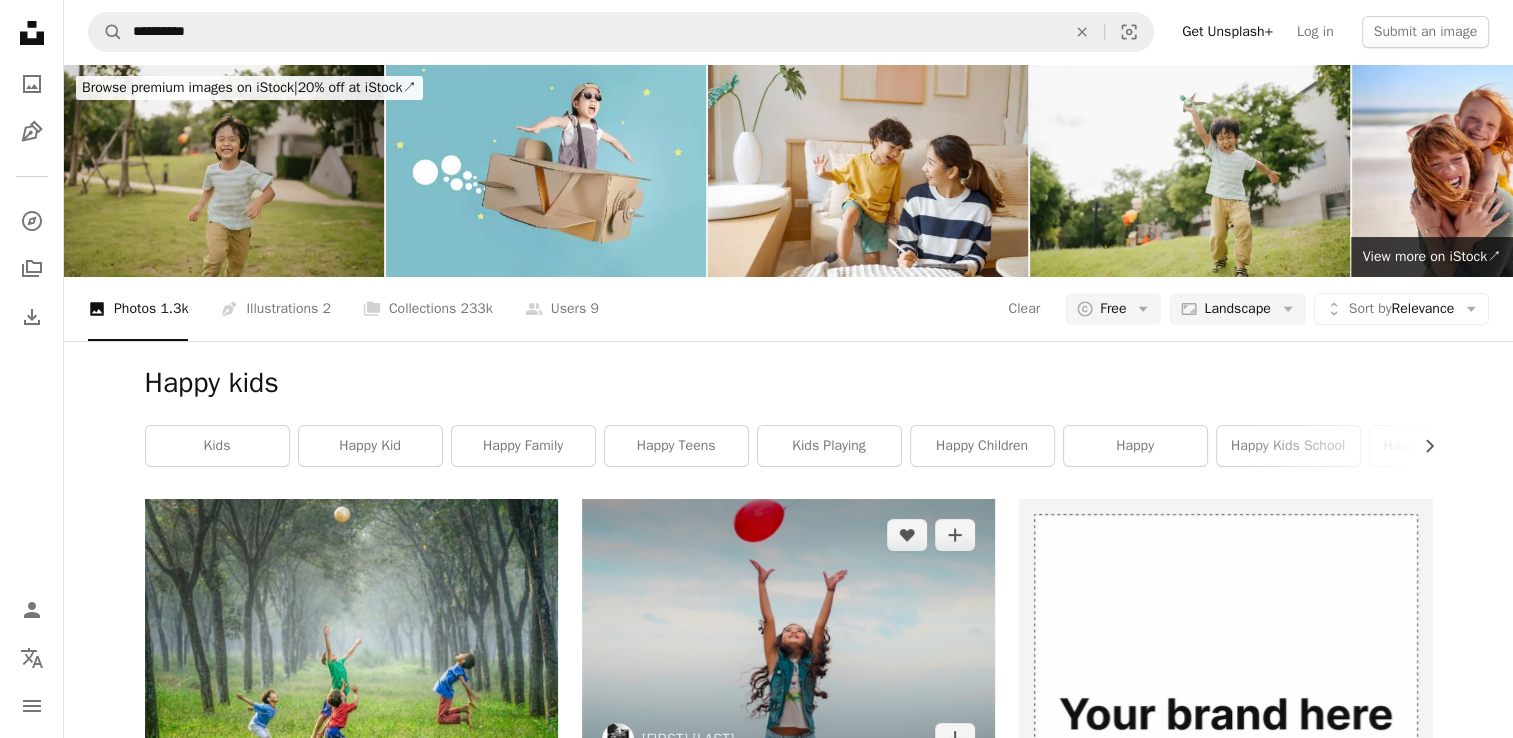 scroll, scrollTop: 400, scrollLeft: 0, axis: vertical 